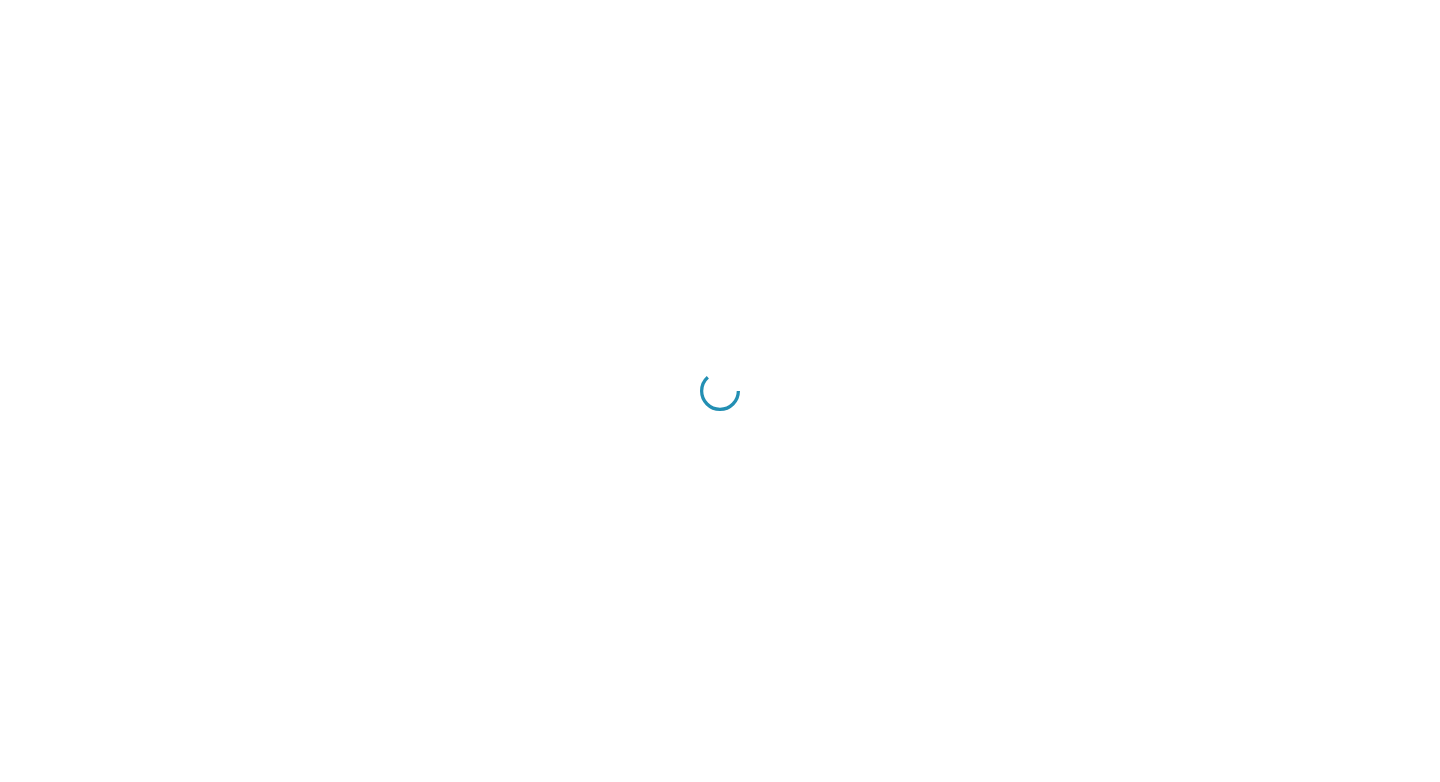 scroll, scrollTop: 0, scrollLeft: 0, axis: both 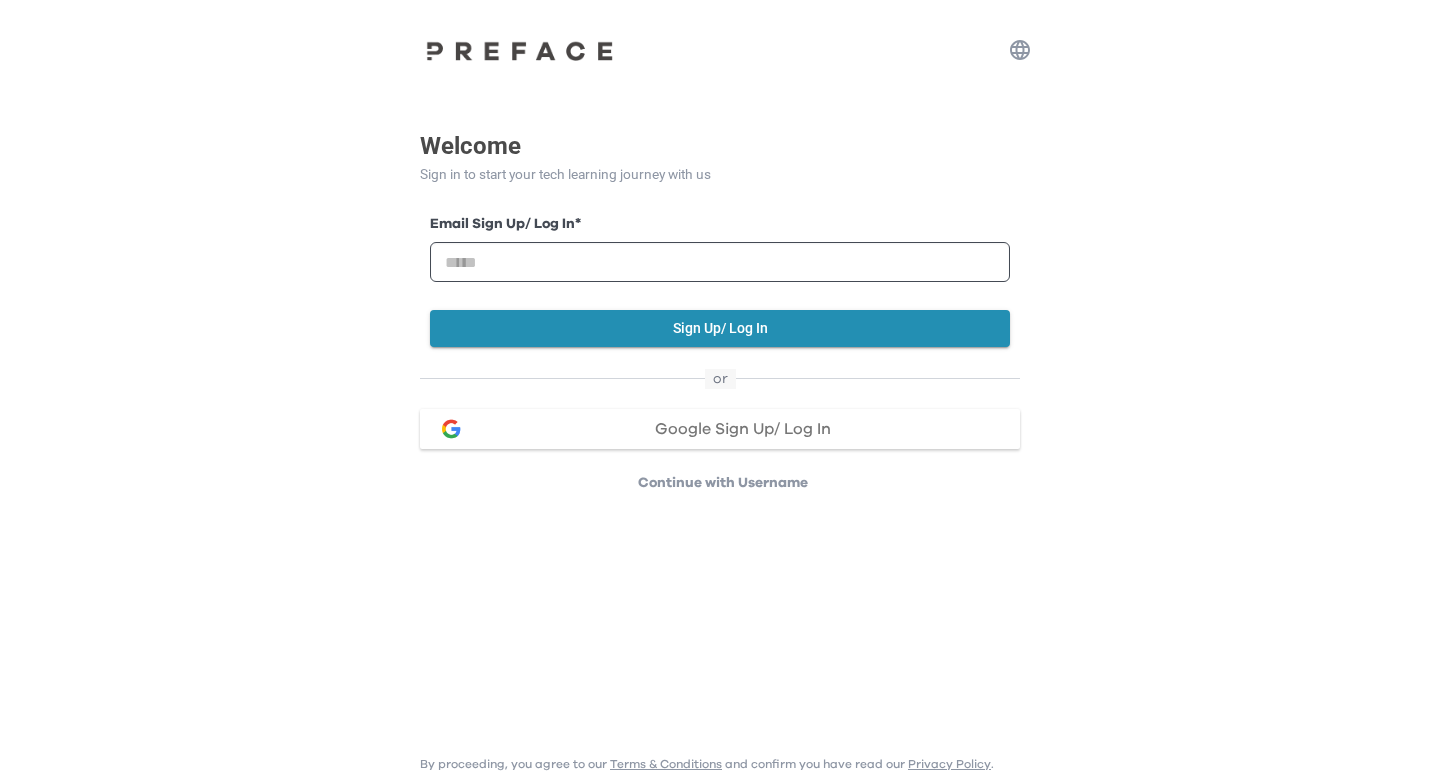 click on "Google Sign Up/ Log In" at bounding box center [743, 429] 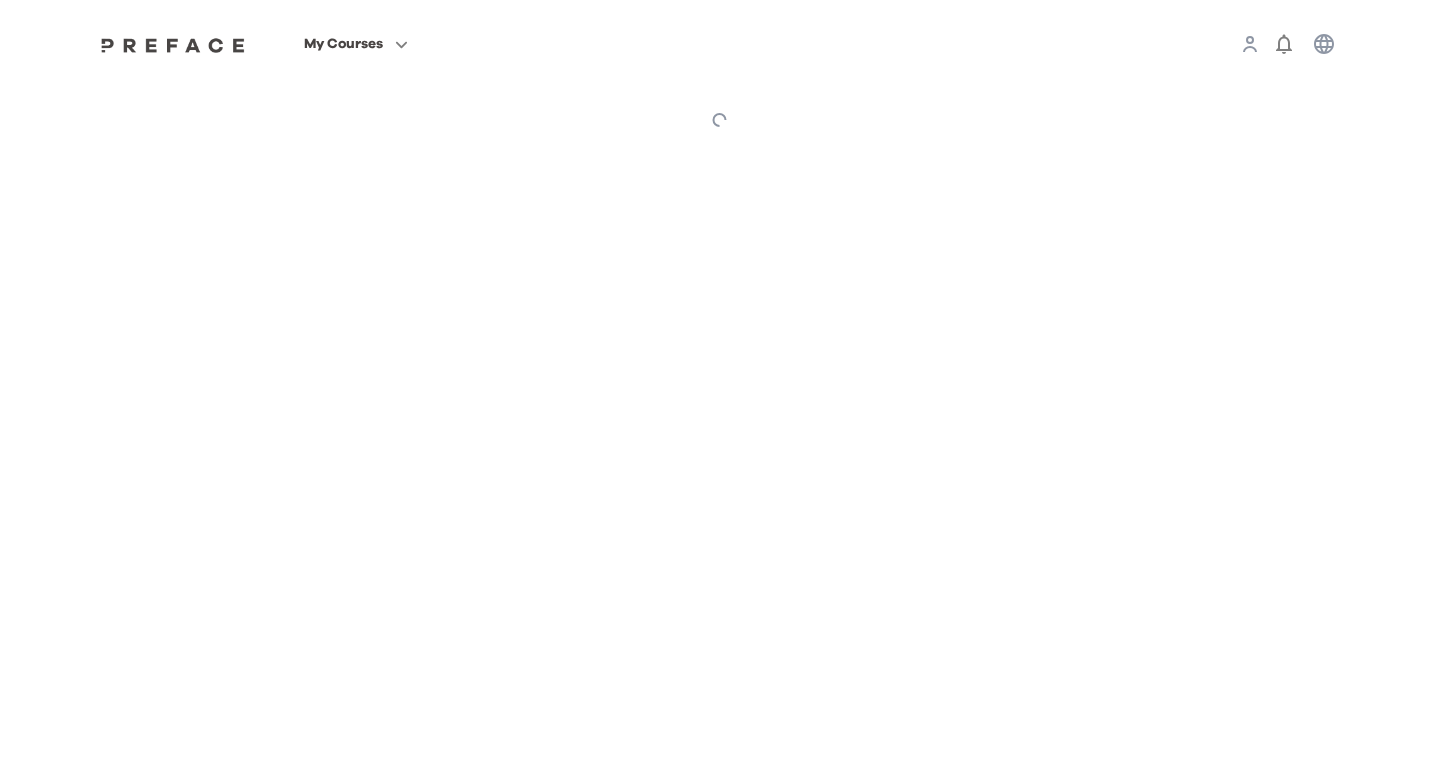 scroll, scrollTop: 0, scrollLeft: 0, axis: both 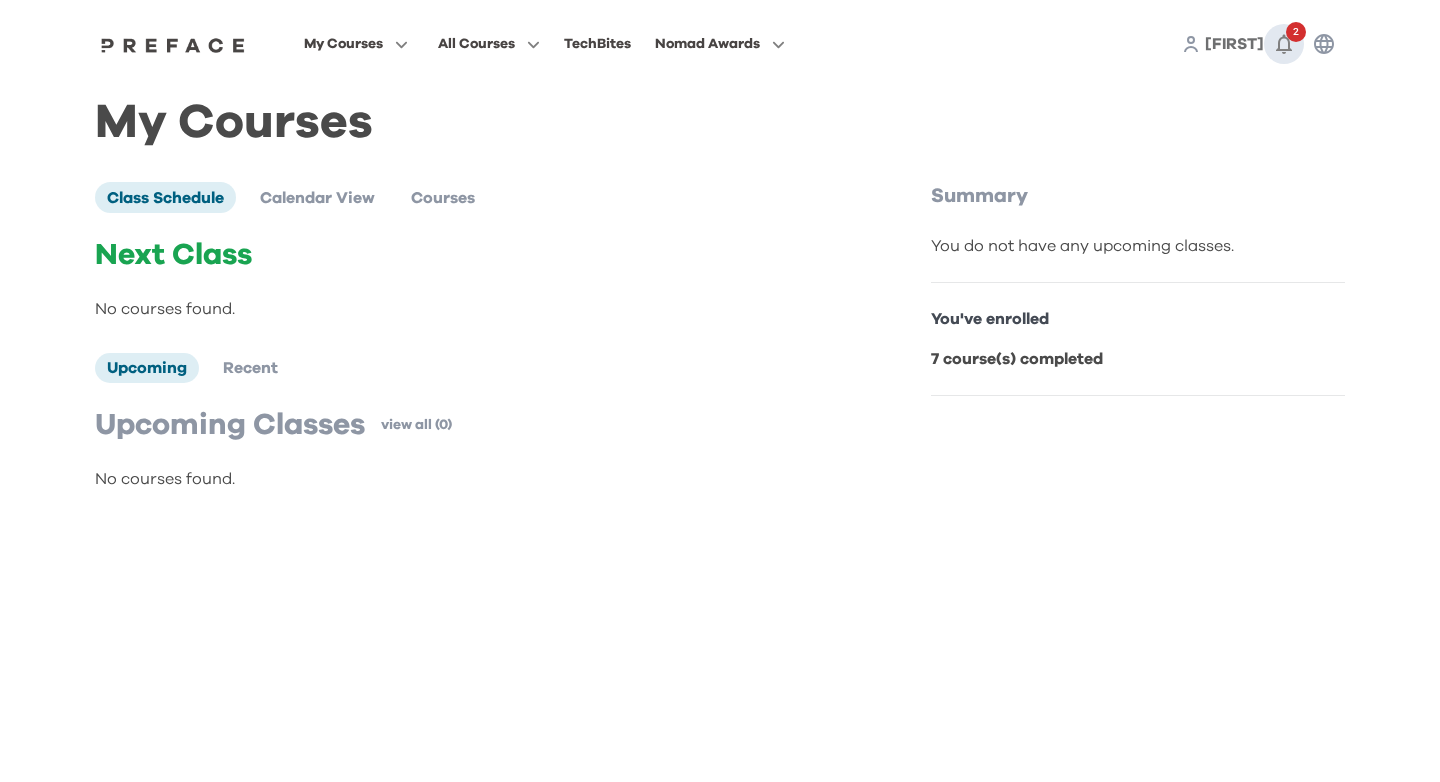 click 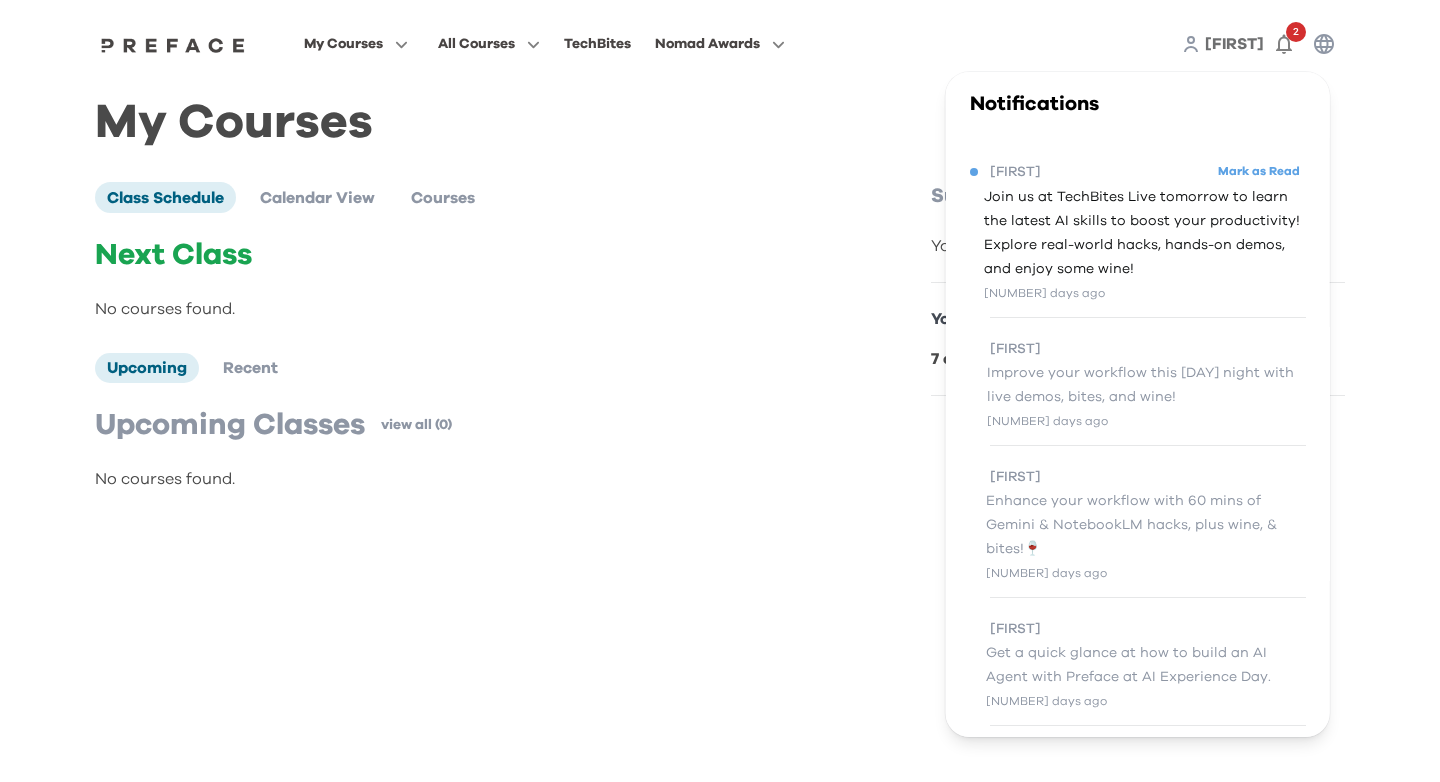 click on "No courses found." at bounding box center [471, 309] 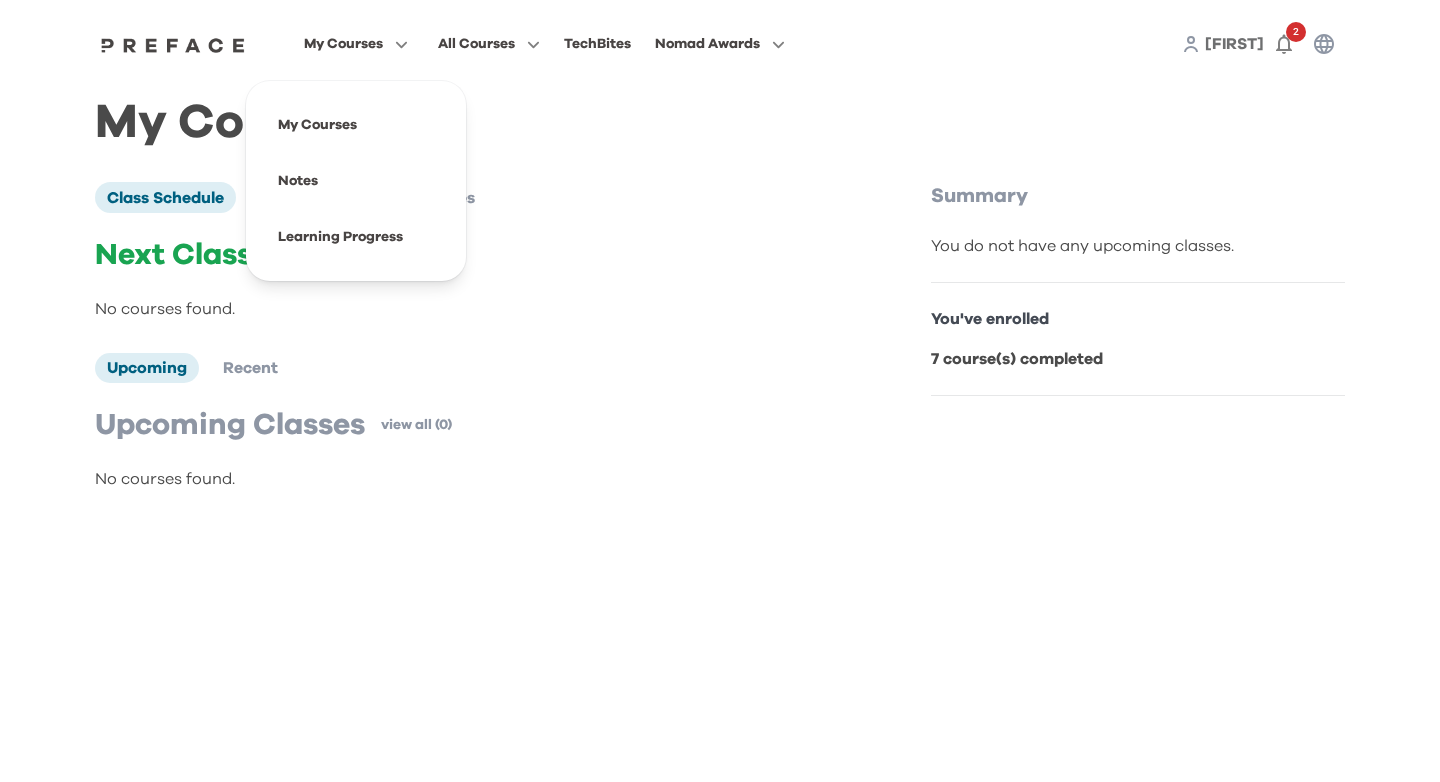 click on "My Courses" at bounding box center (343, 44) 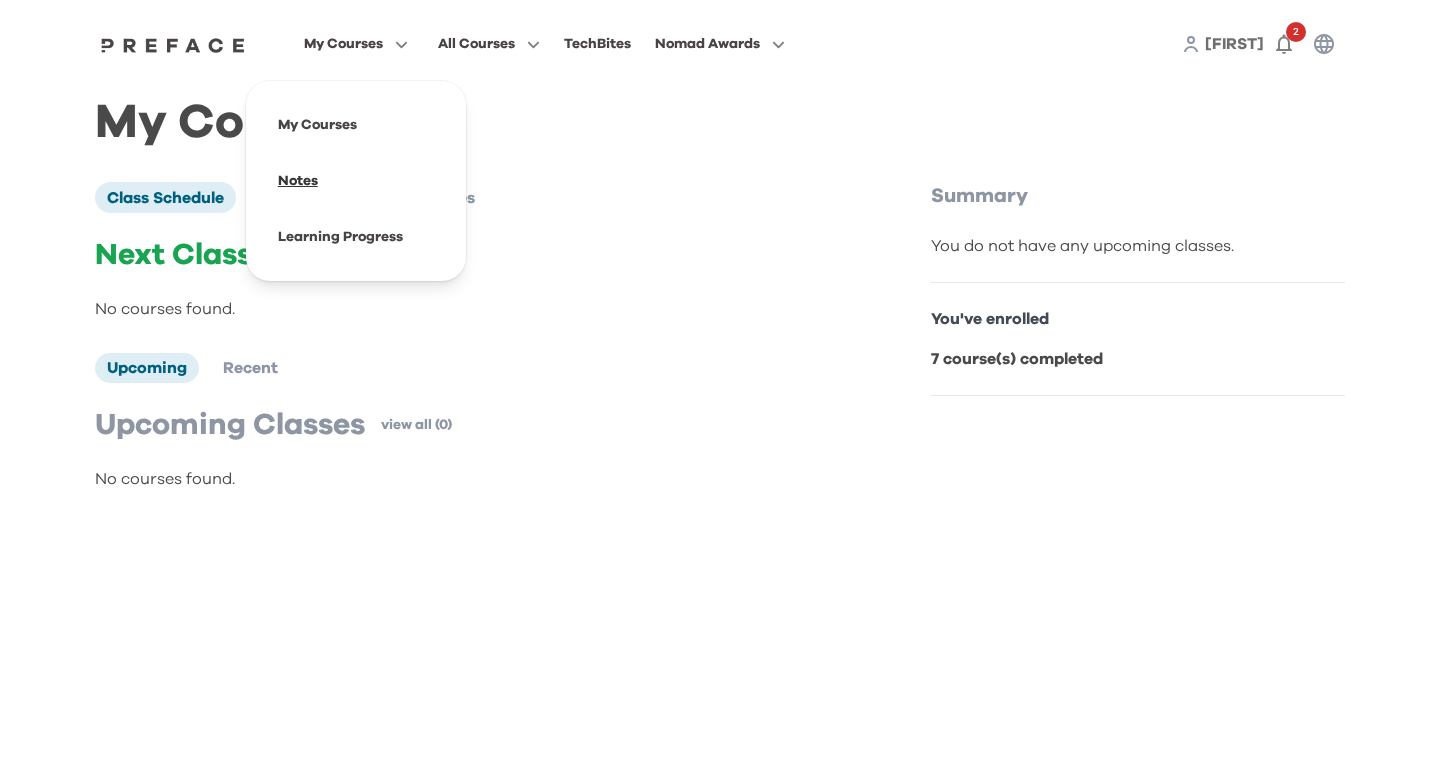 click at bounding box center [356, 181] 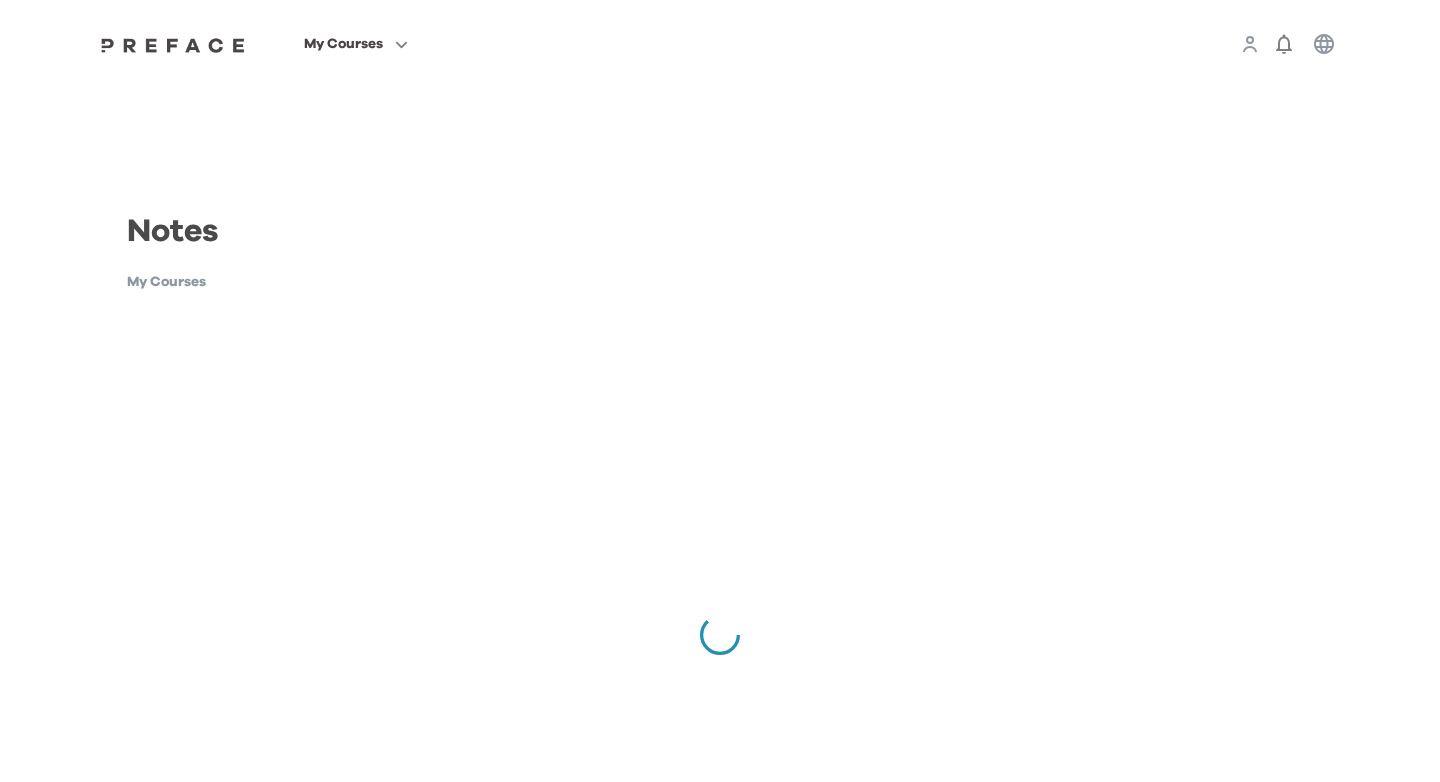 scroll, scrollTop: 0, scrollLeft: 0, axis: both 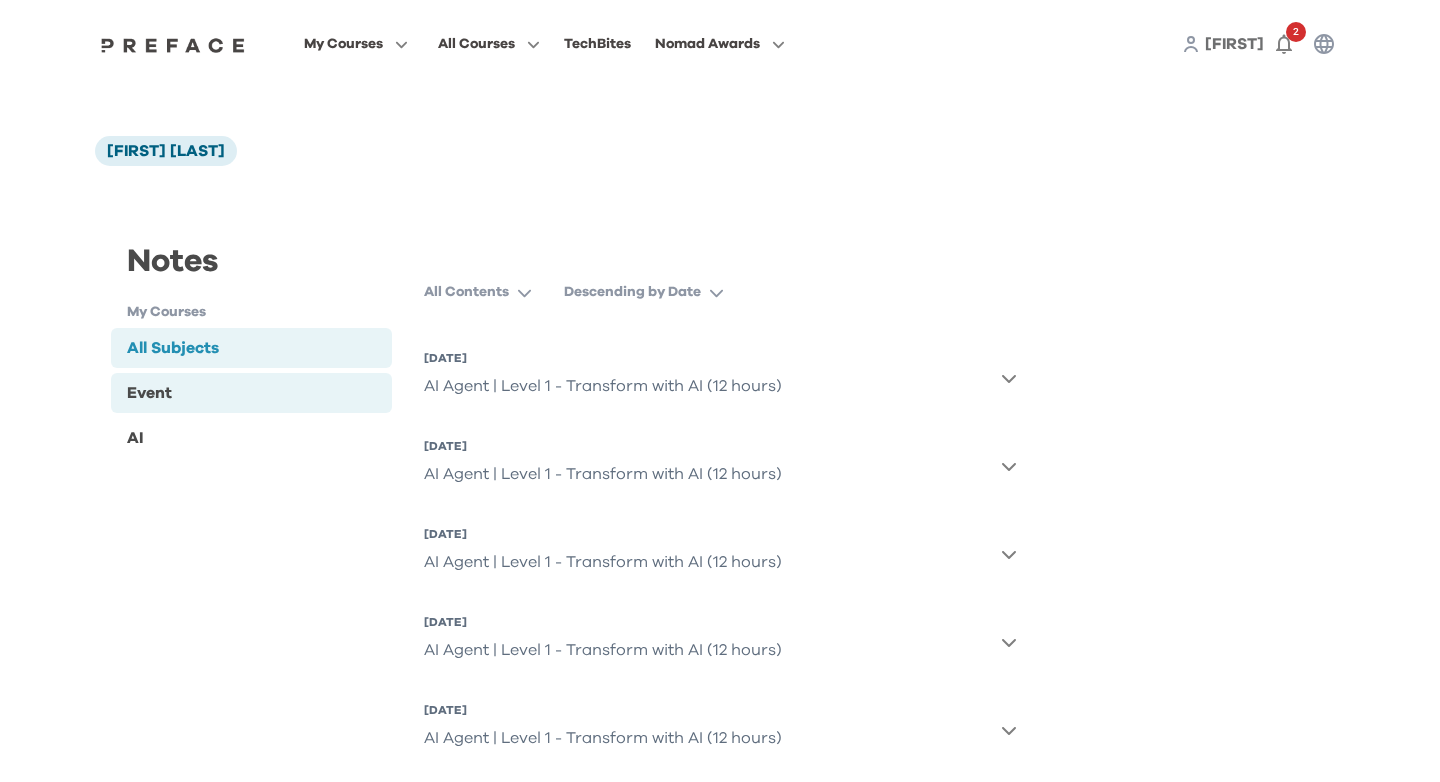 click on "Event" at bounding box center (251, 393) 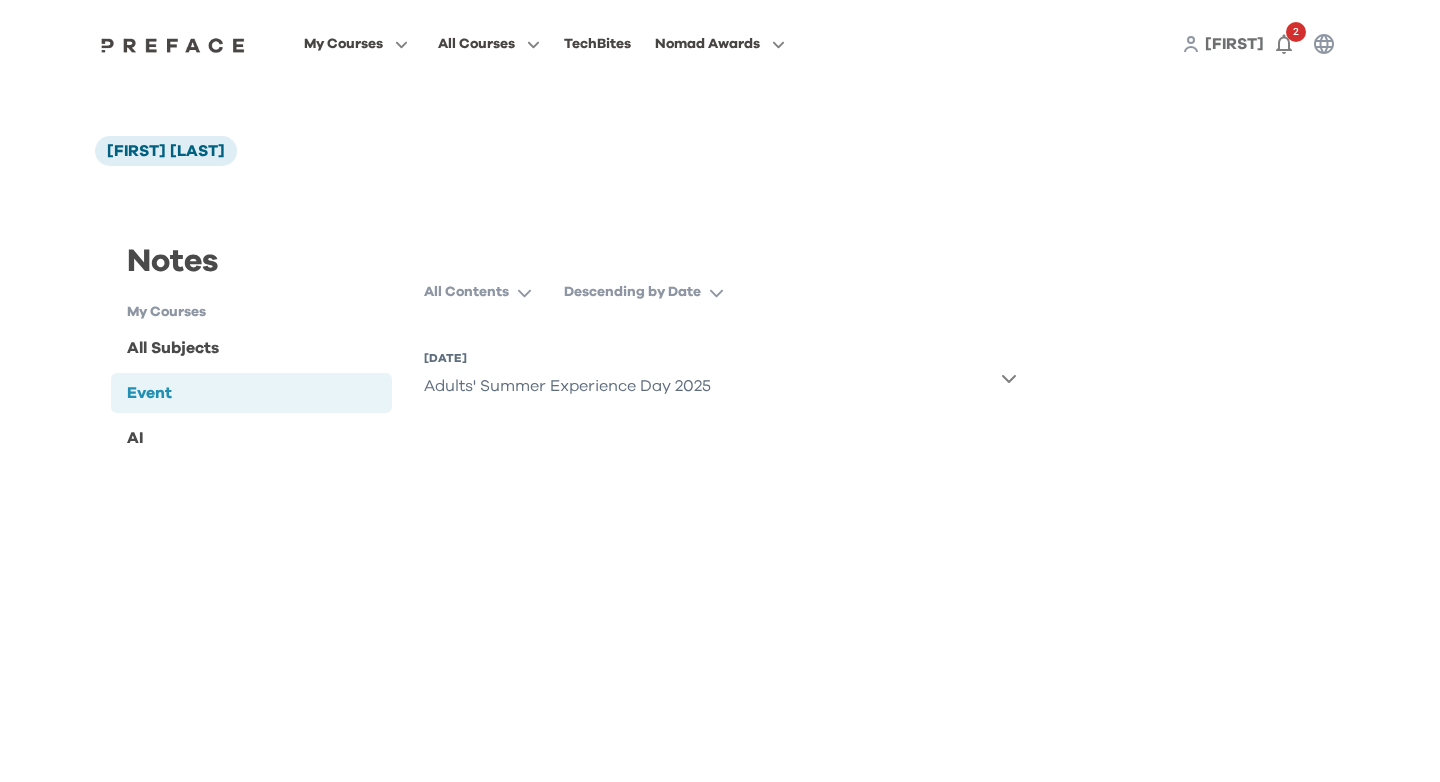 click on "Notes" at bounding box center [251, 270] 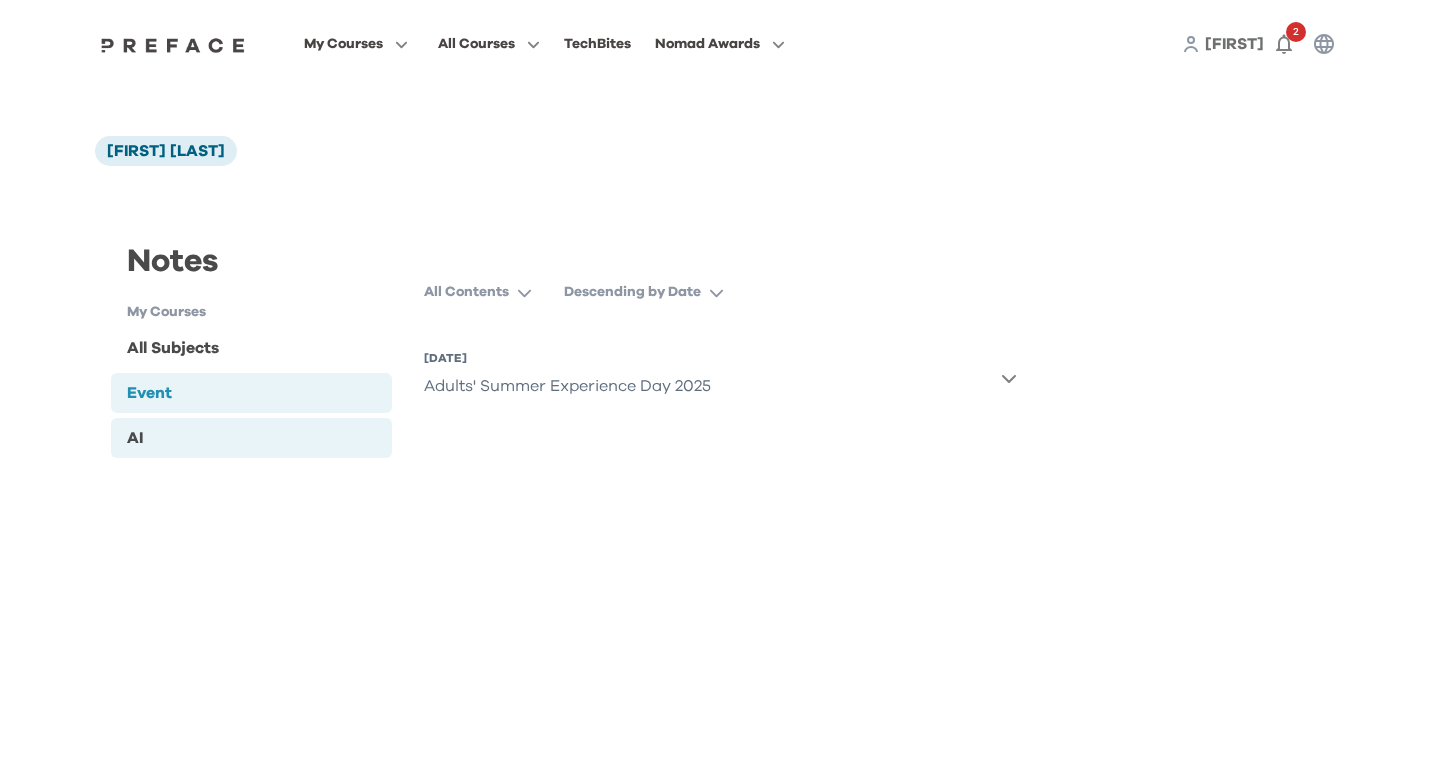 click on "AI" at bounding box center [251, 438] 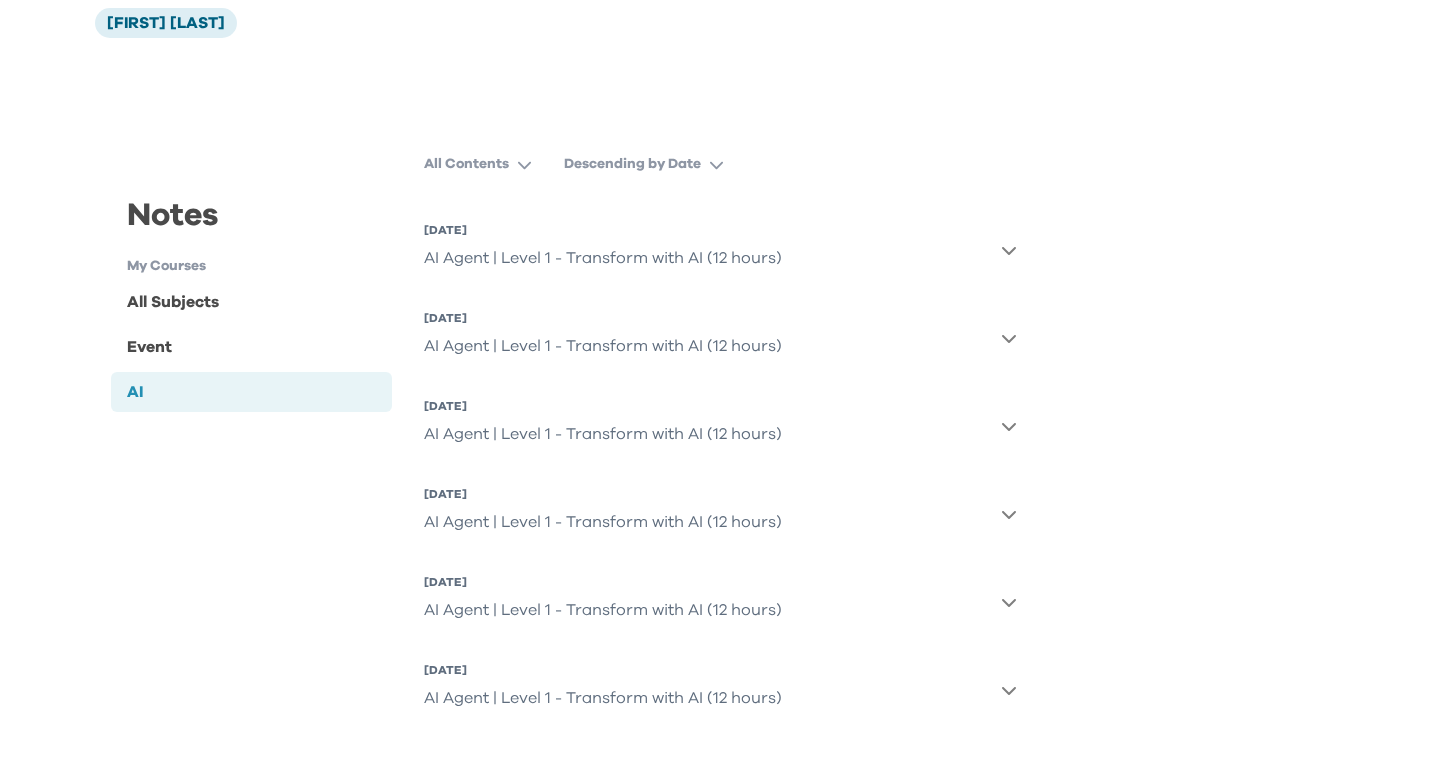 scroll, scrollTop: 0, scrollLeft: 0, axis: both 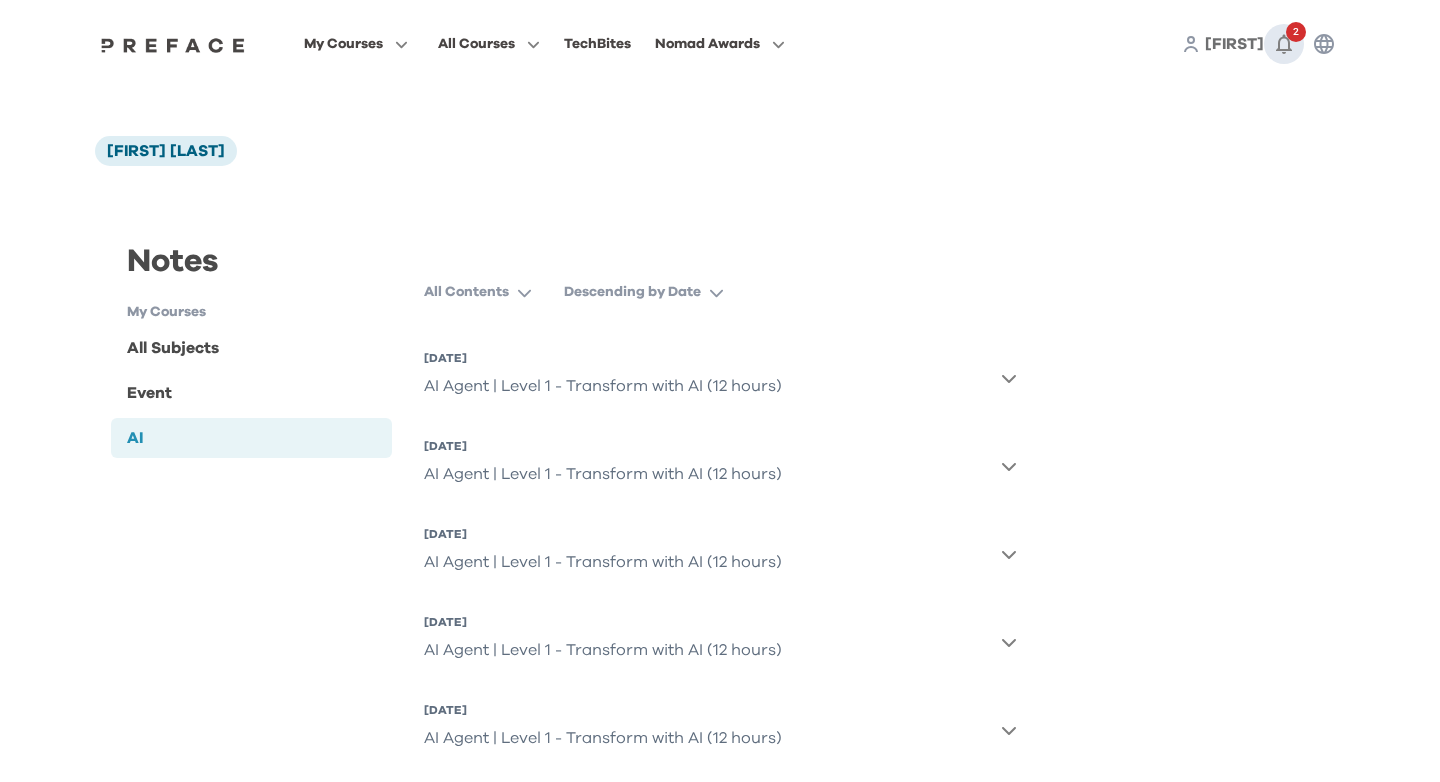click 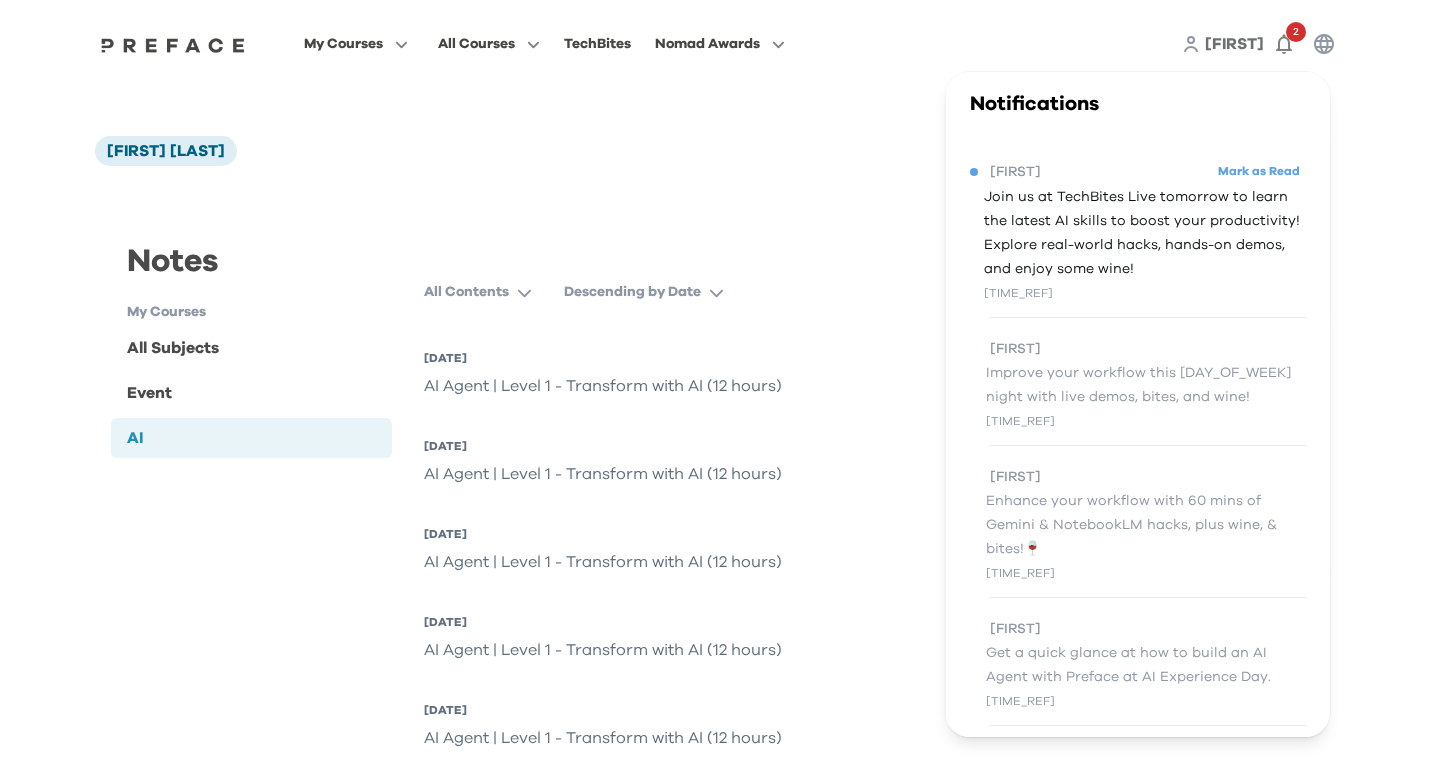 click on "Join us at TechBites Live tomorrow to learn the latest AI skills to boost your productivity! Explore real-world hacks, hands-on demos, and enjoy some wine!" at bounding box center (1145, 233) 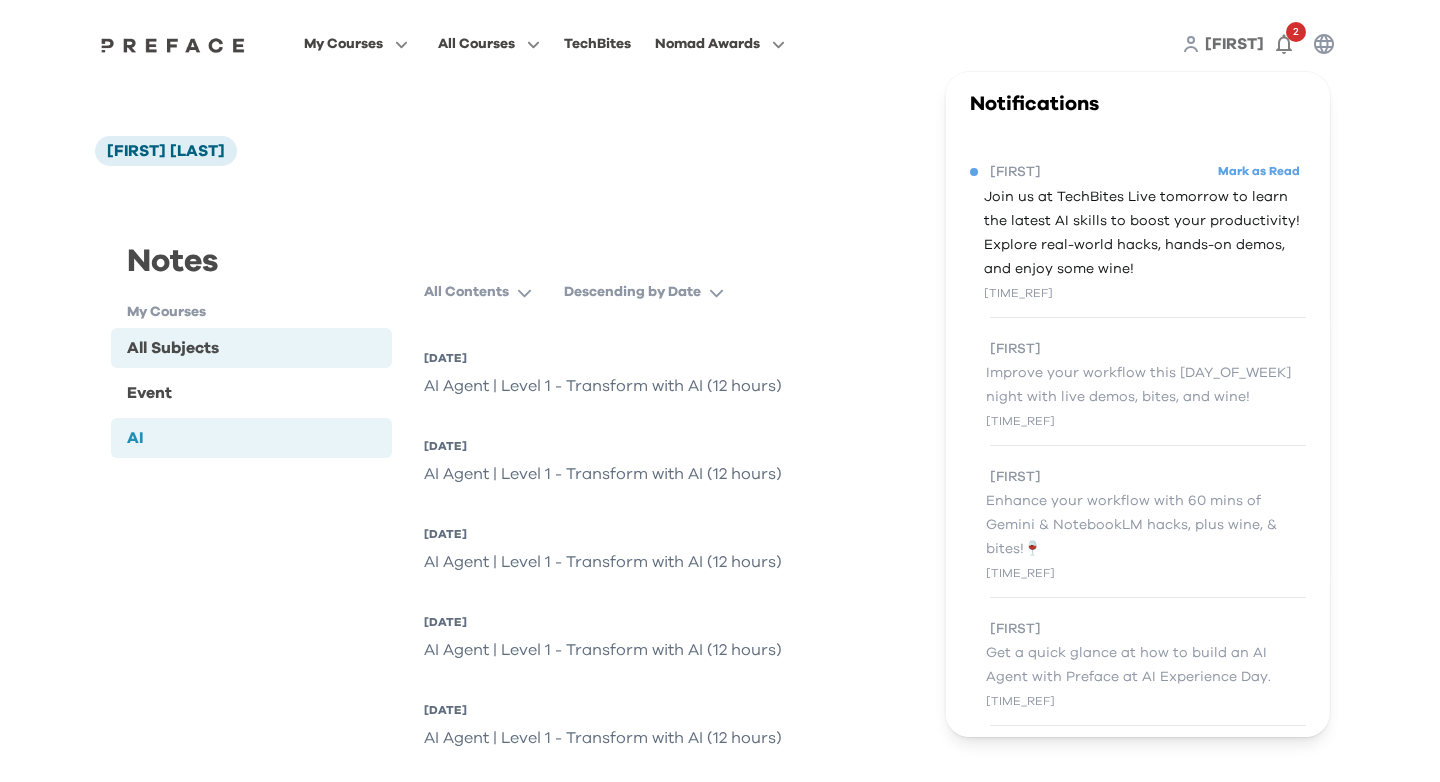 click on "All Subjects" at bounding box center (173, 348) 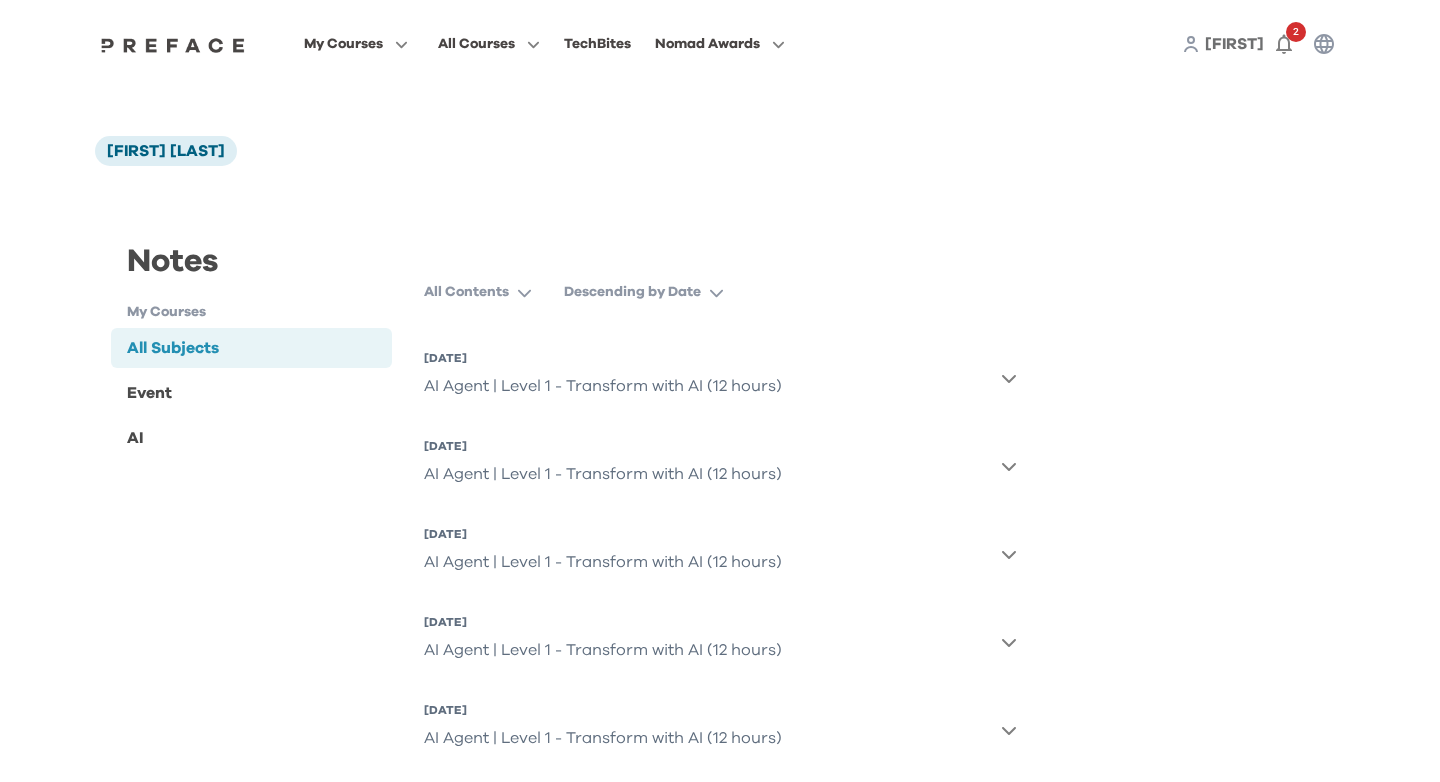 click on "All Subjects" at bounding box center [173, 348] 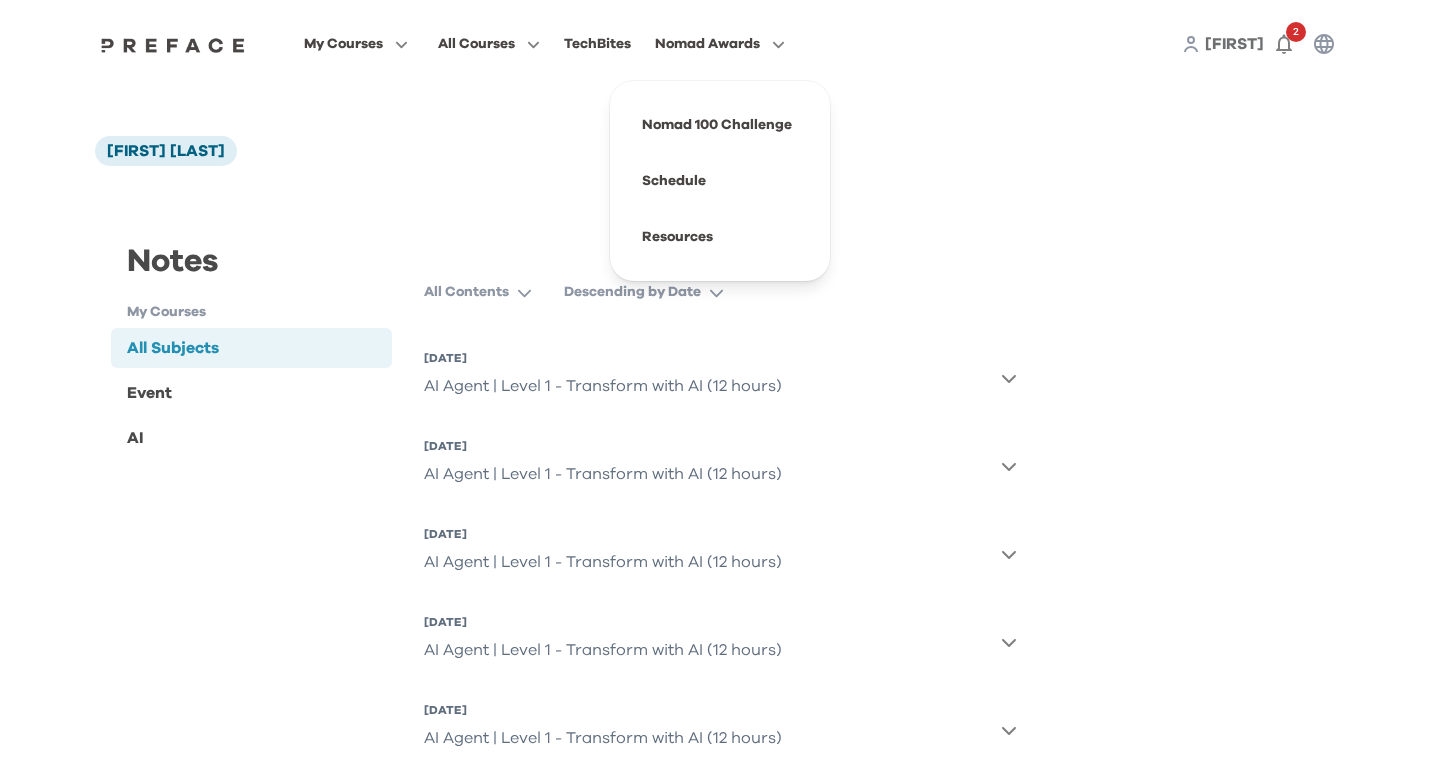 click on "Nomad Awards" at bounding box center [707, 44] 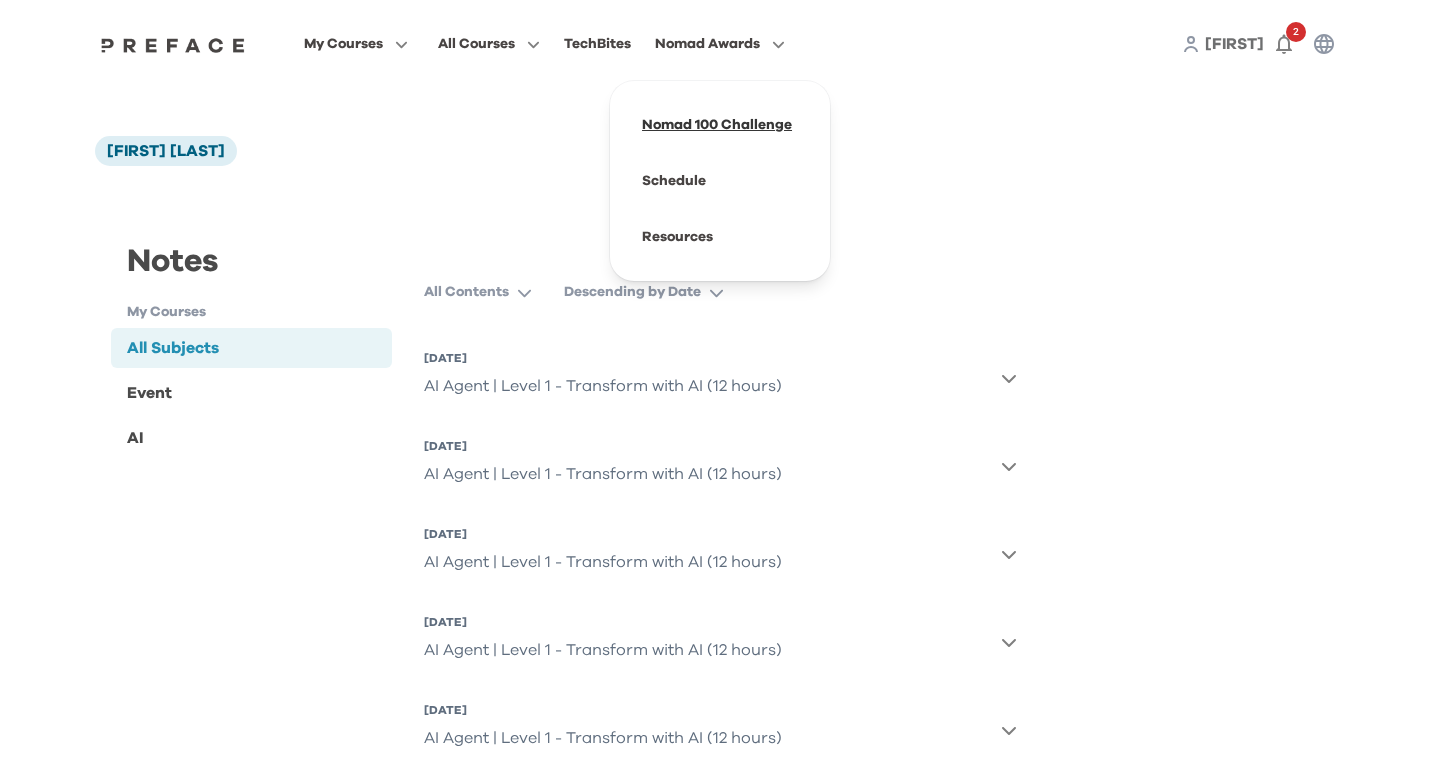 click at bounding box center (720, 125) 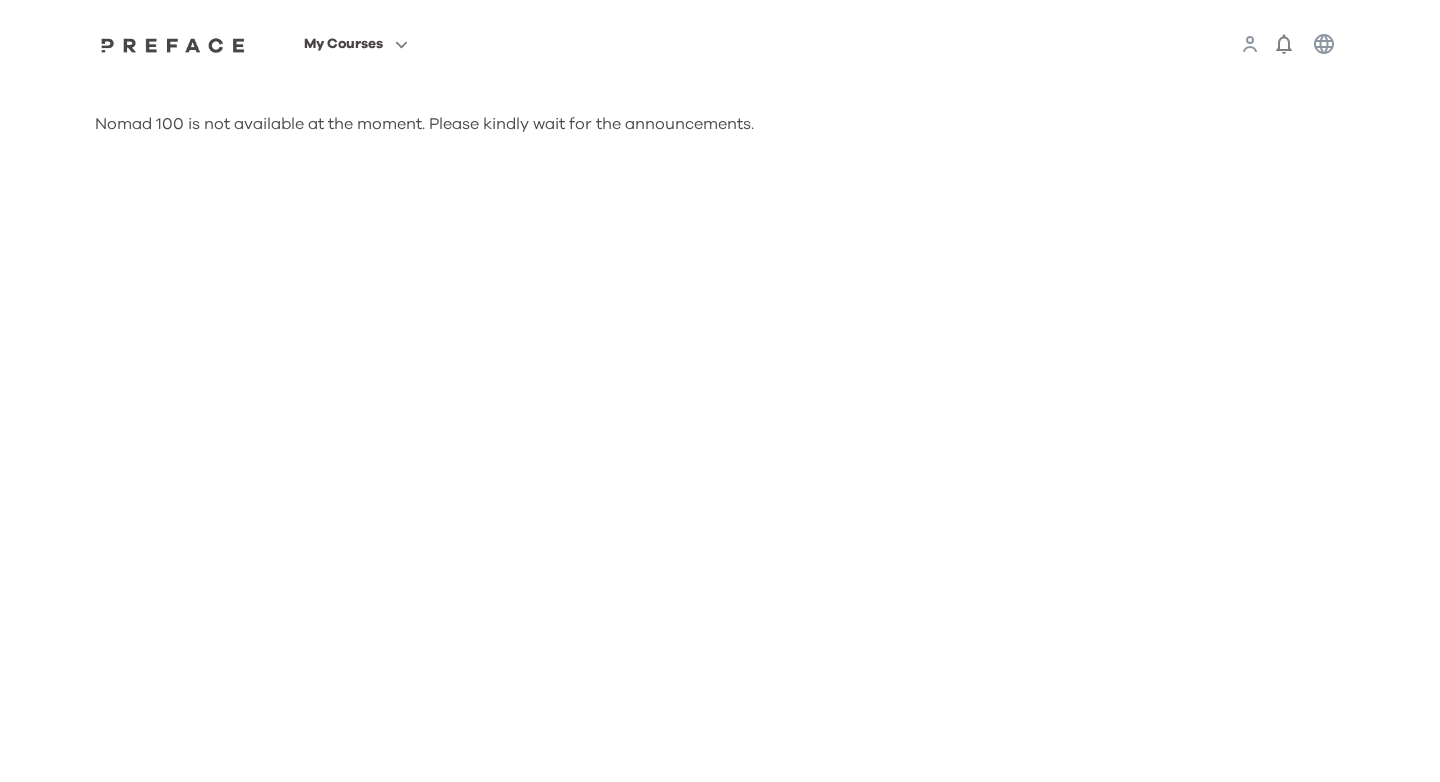 scroll, scrollTop: 0, scrollLeft: 0, axis: both 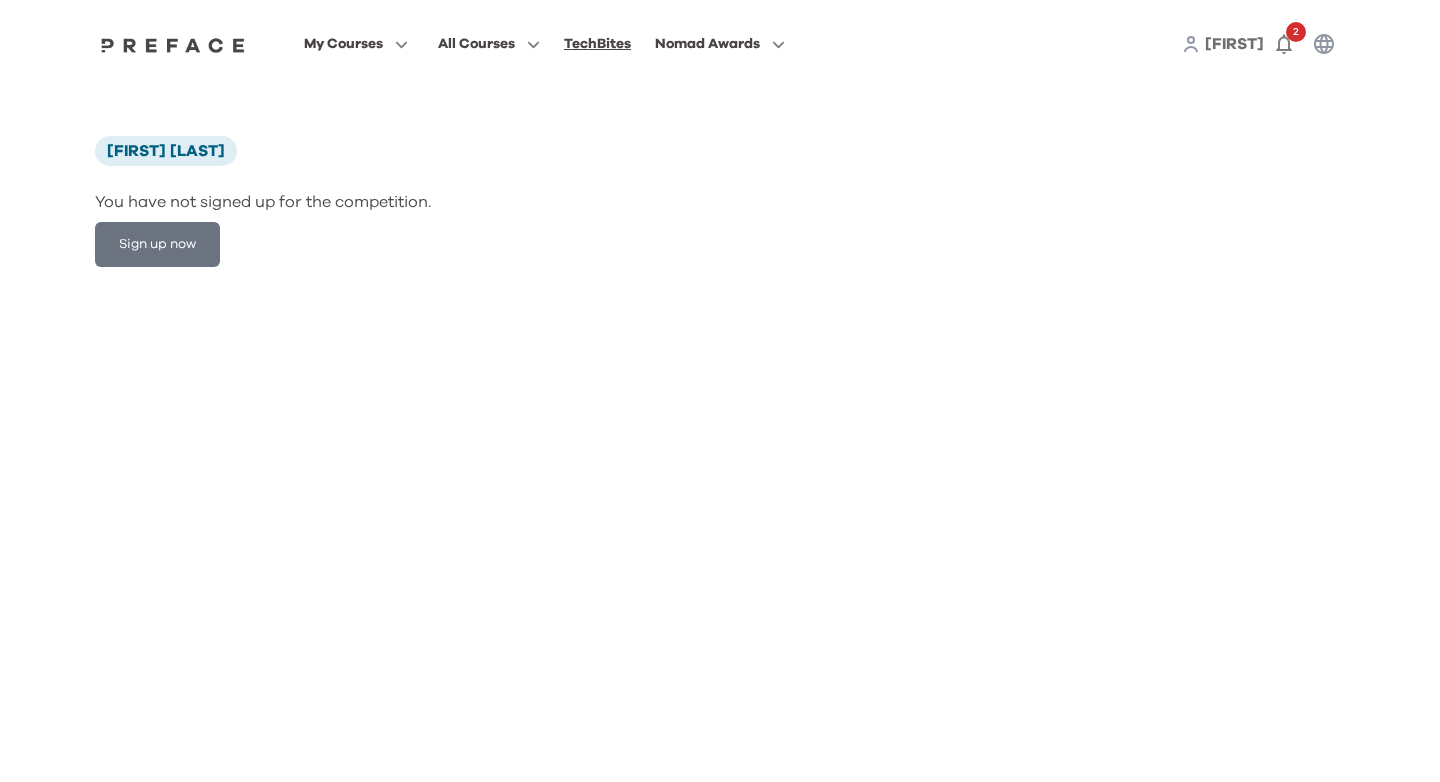click on "TechBites" at bounding box center (597, 44) 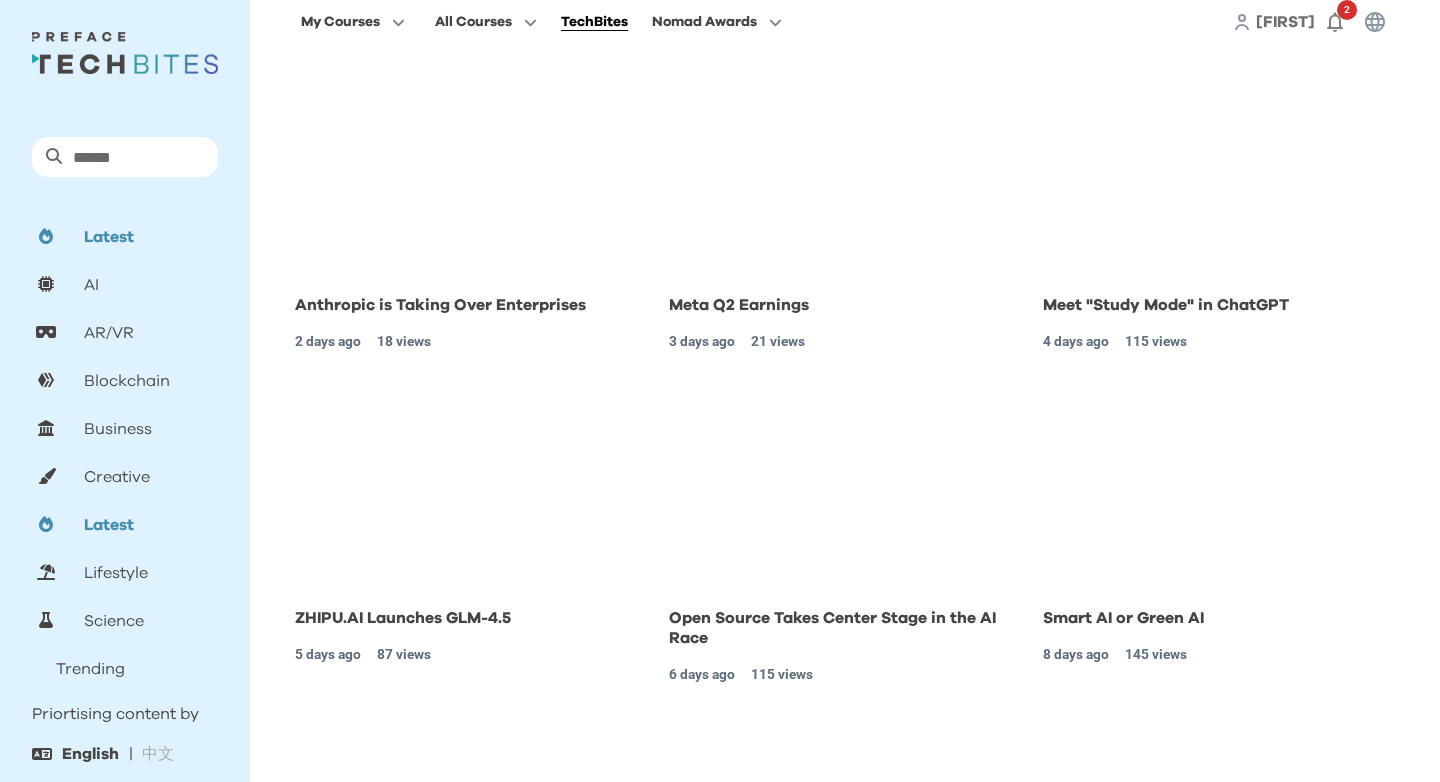 scroll, scrollTop: 0, scrollLeft: 0, axis: both 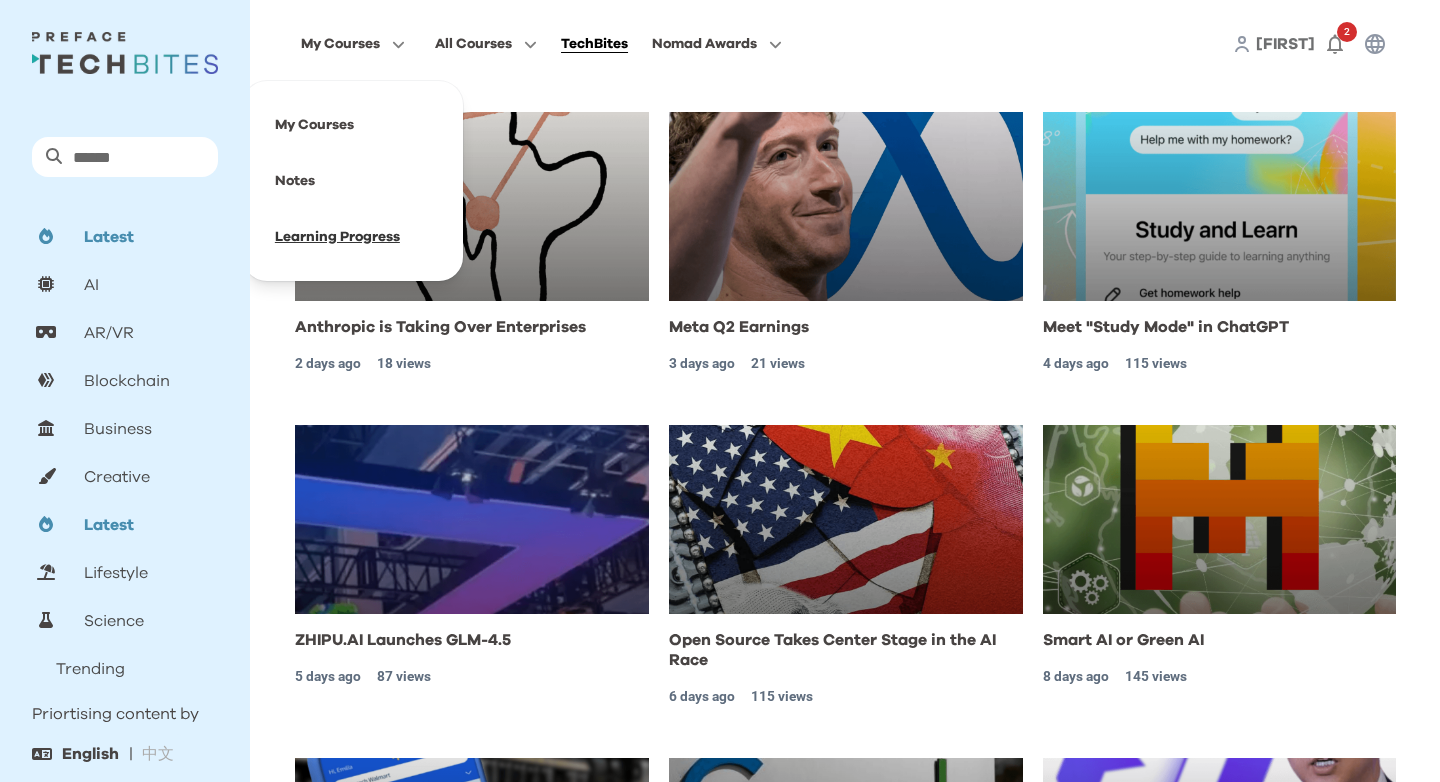click at bounding box center [353, 237] 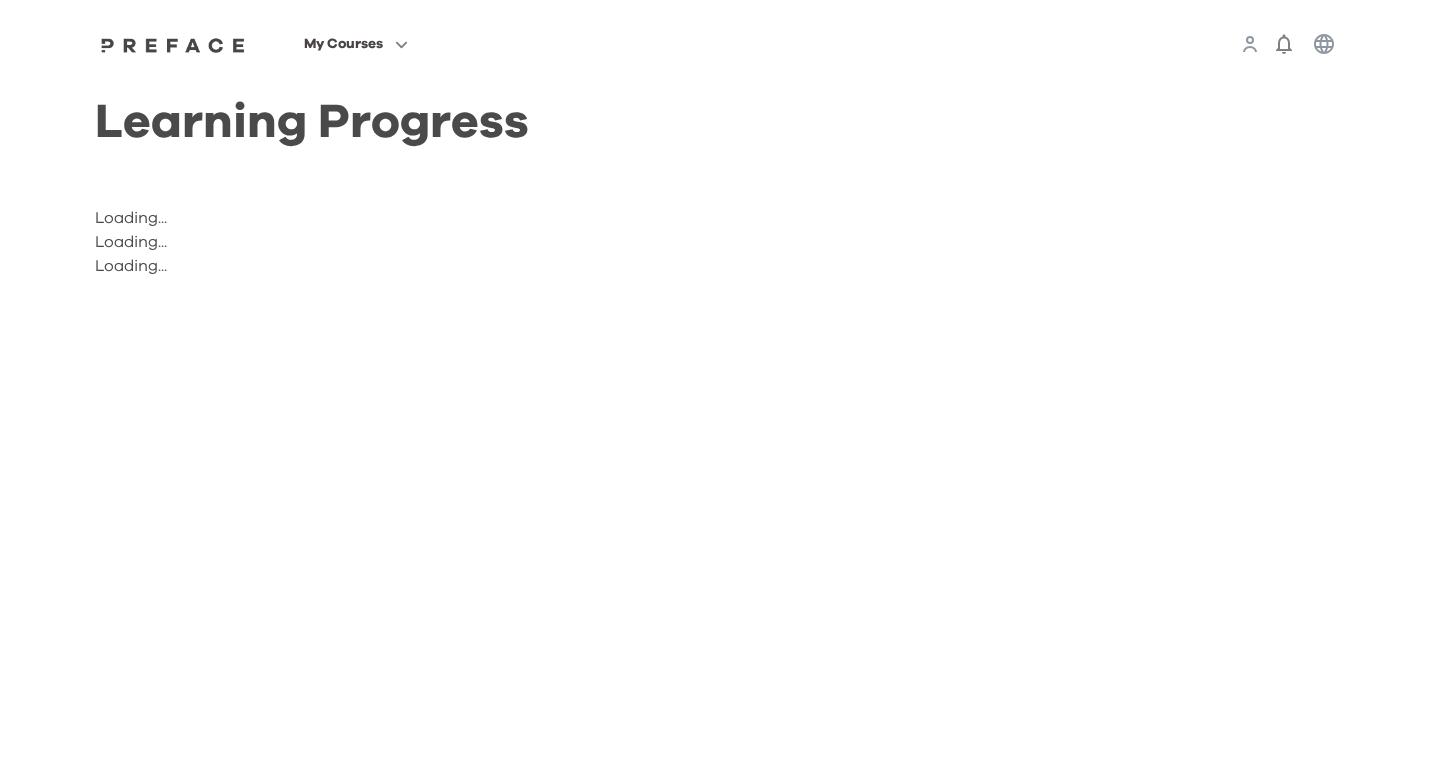 scroll, scrollTop: 0, scrollLeft: 0, axis: both 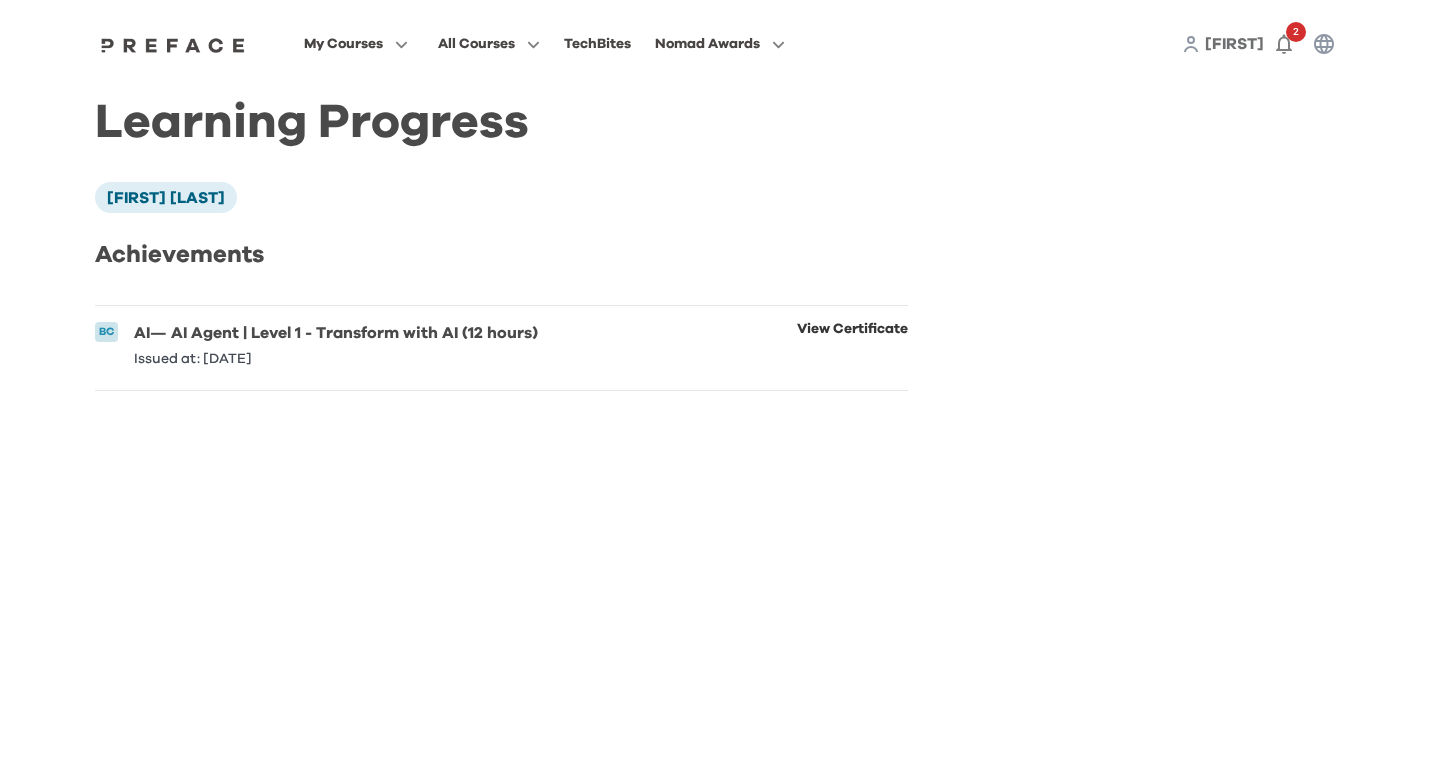 click on "View Certificate" at bounding box center [852, 344] 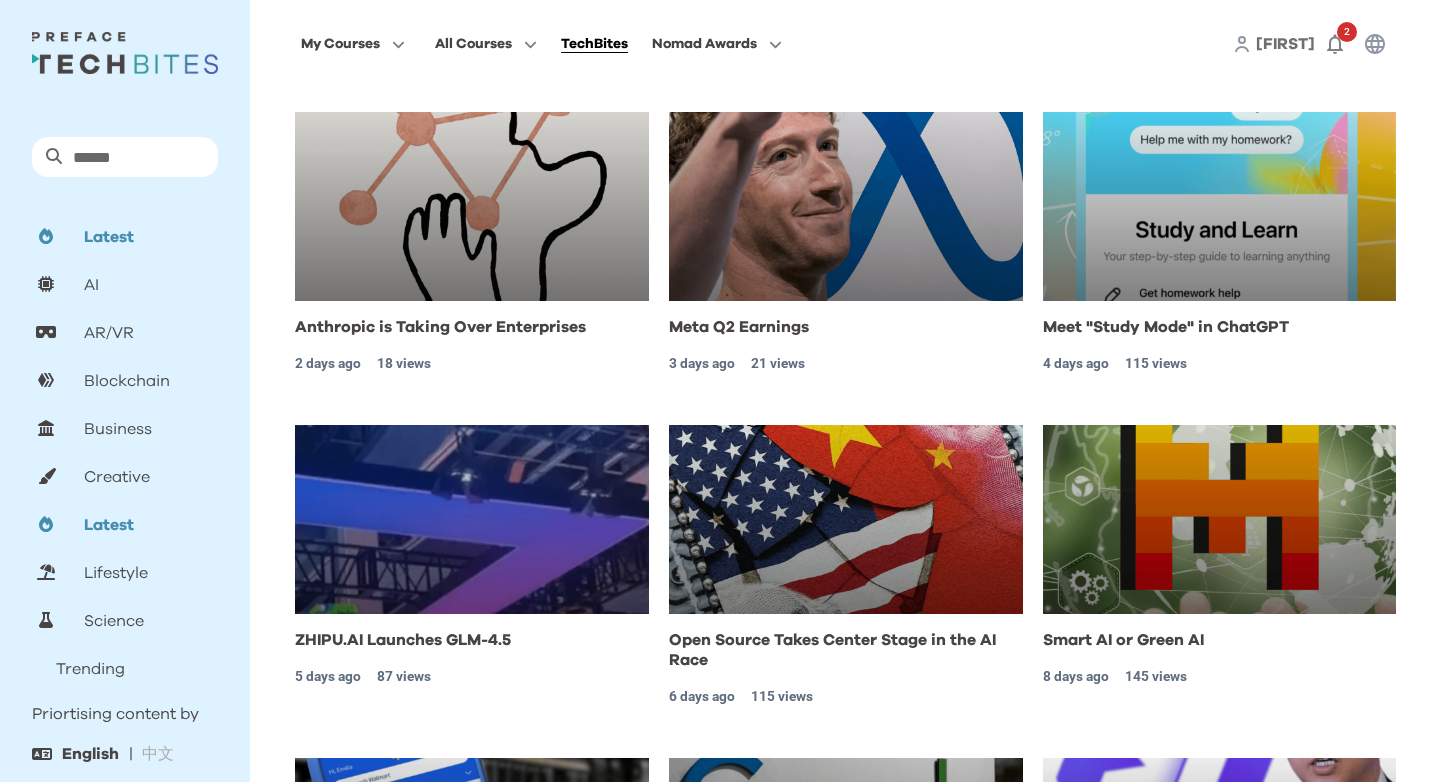 scroll, scrollTop: 0, scrollLeft: 0, axis: both 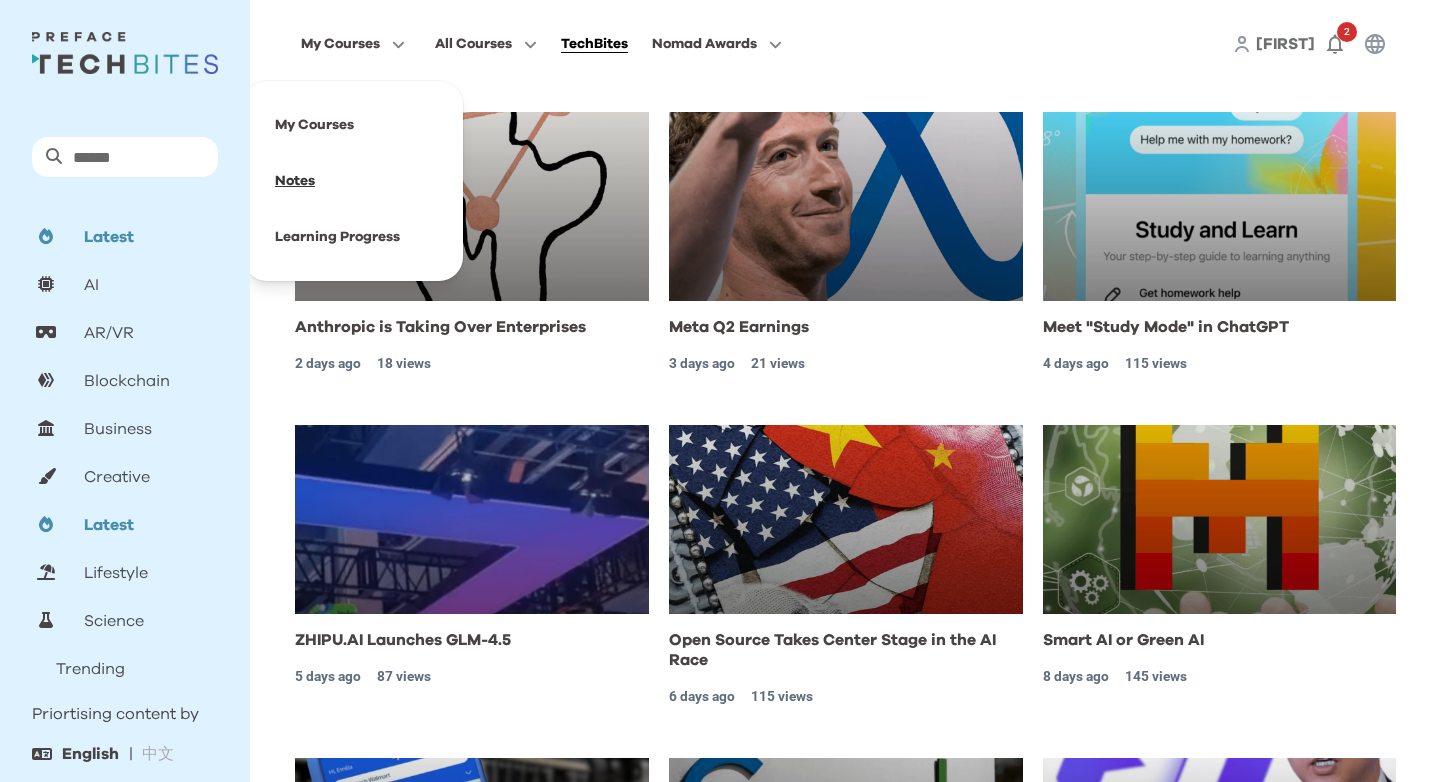 click at bounding box center (353, 181) 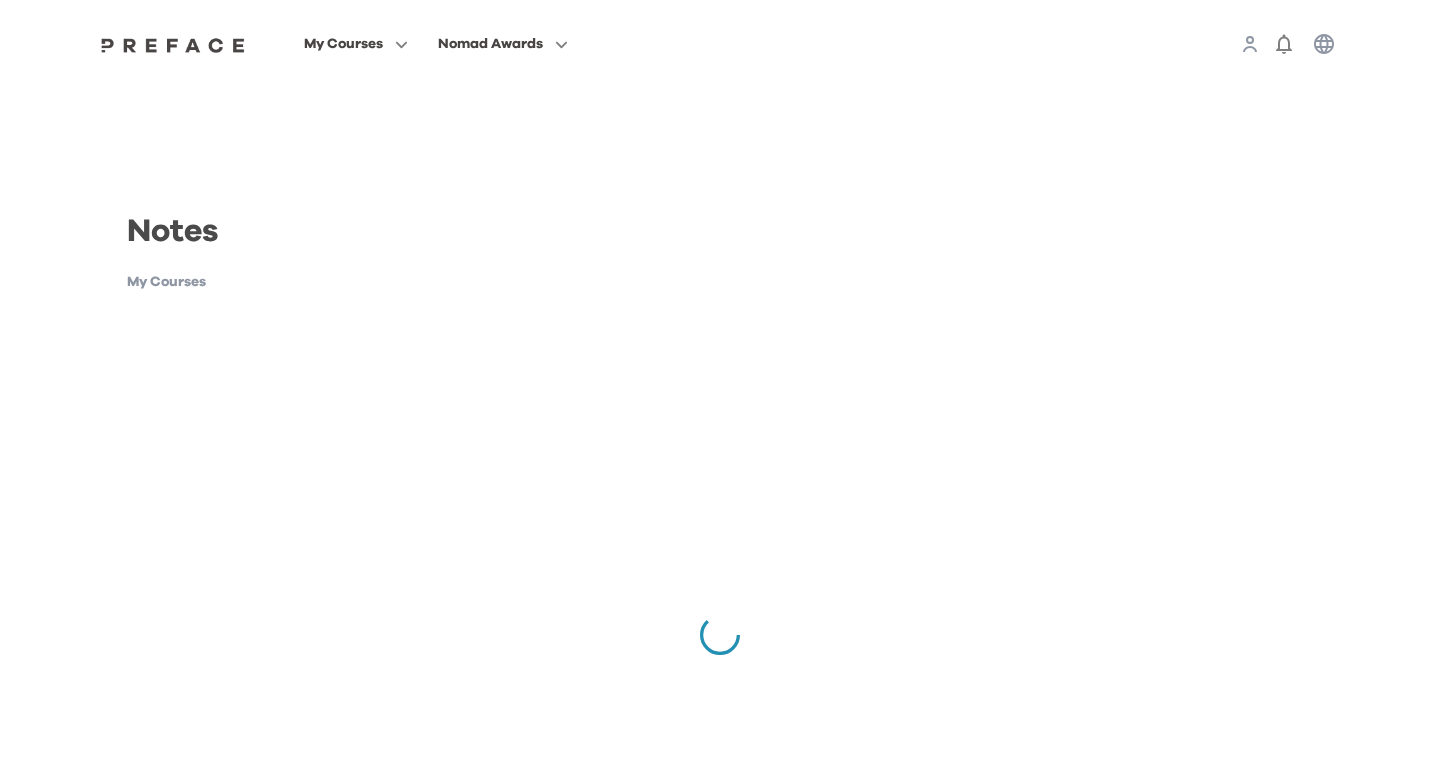 scroll, scrollTop: 0, scrollLeft: 0, axis: both 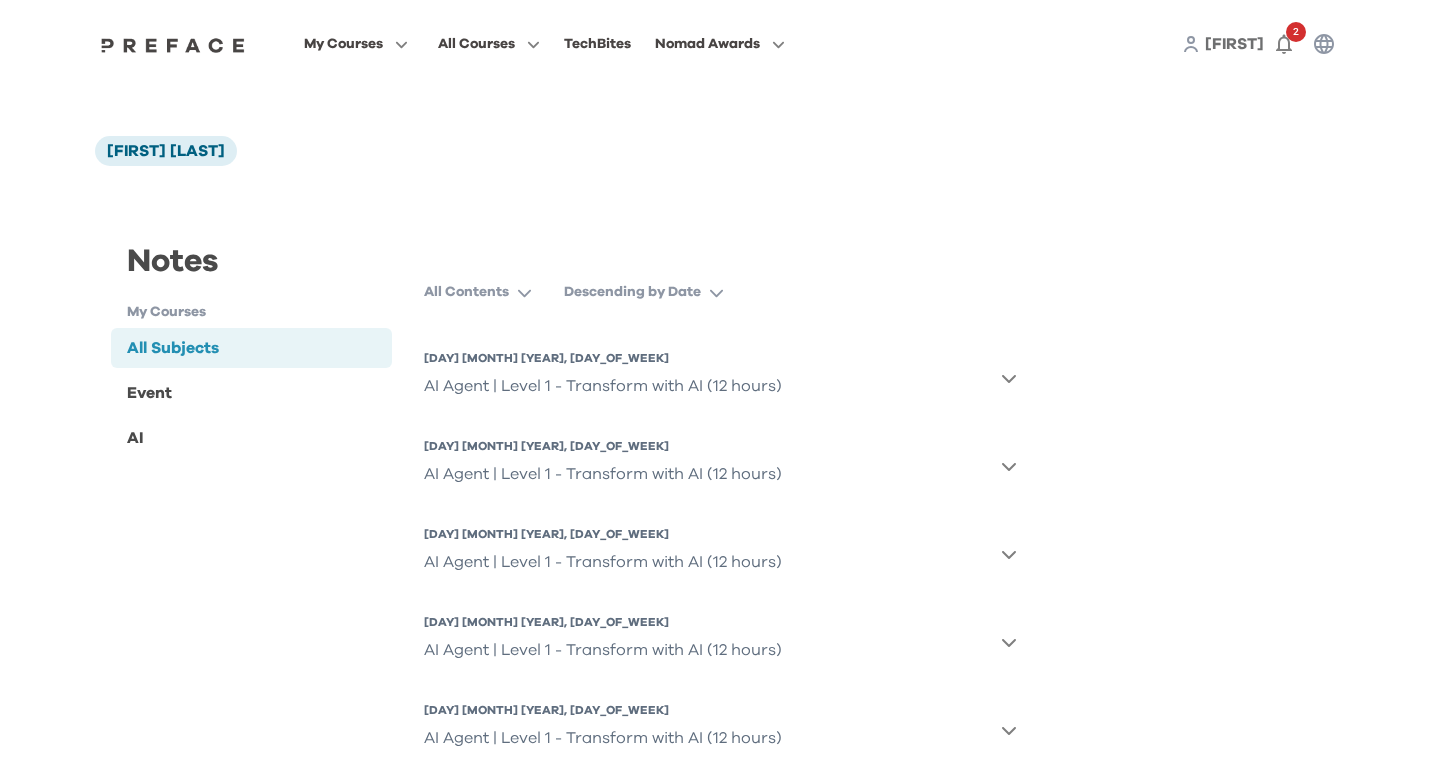 click 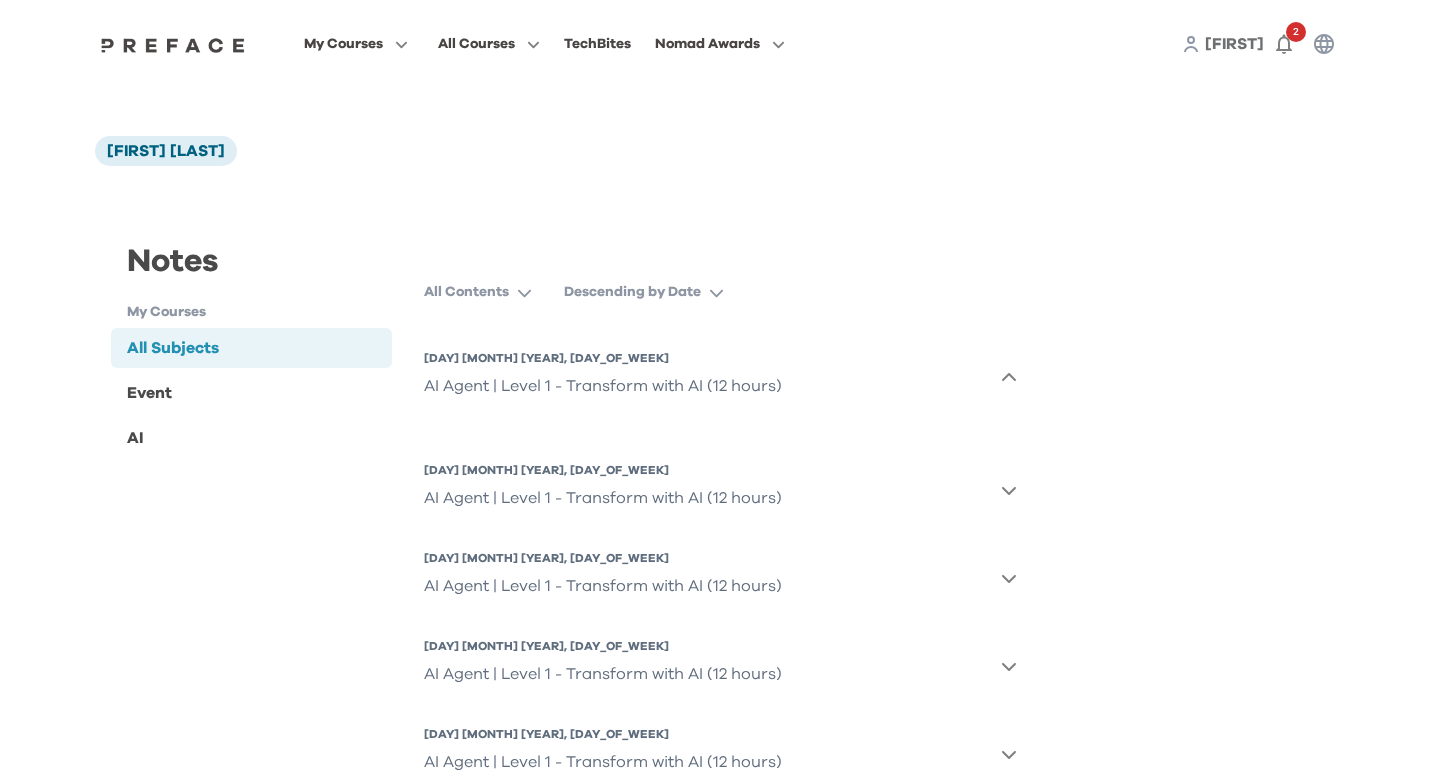 click 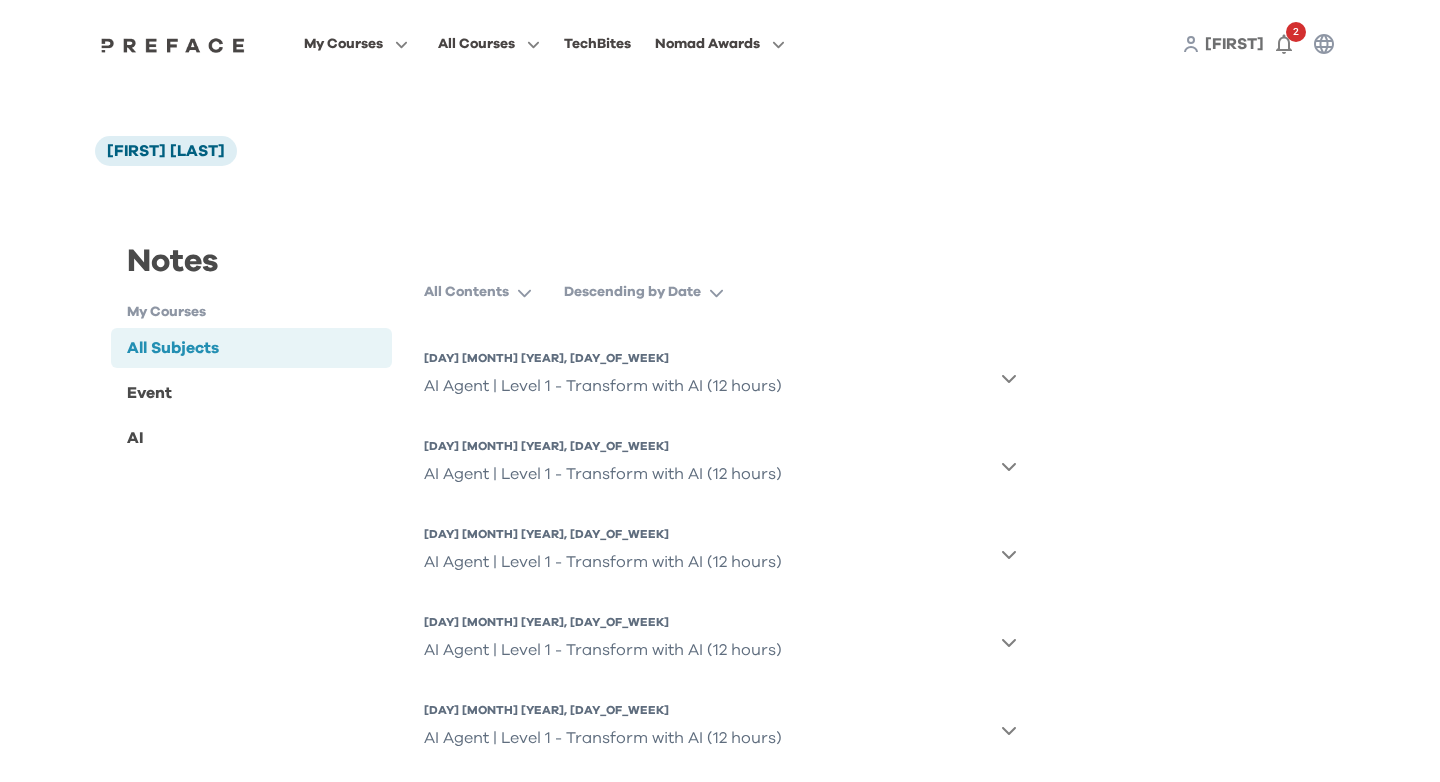 click 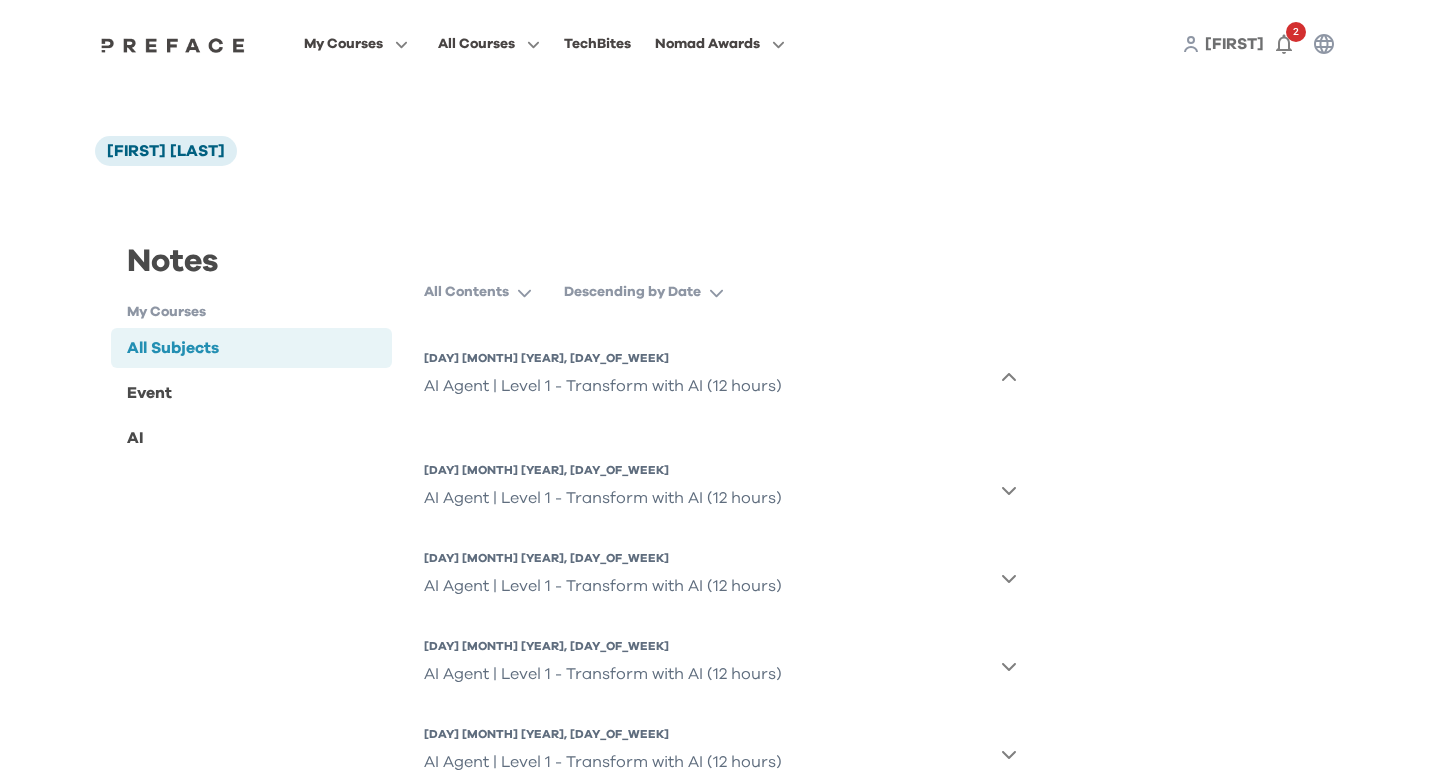 click 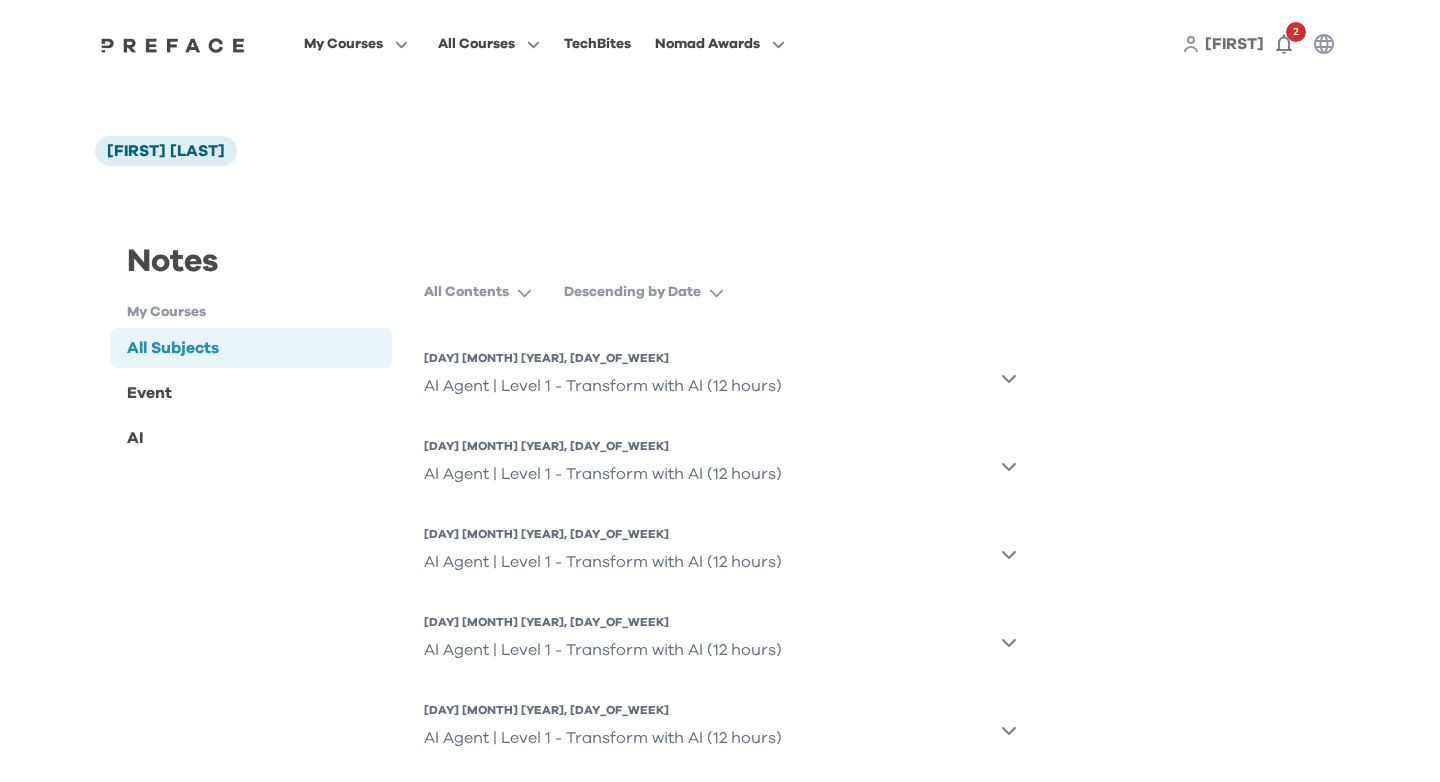click 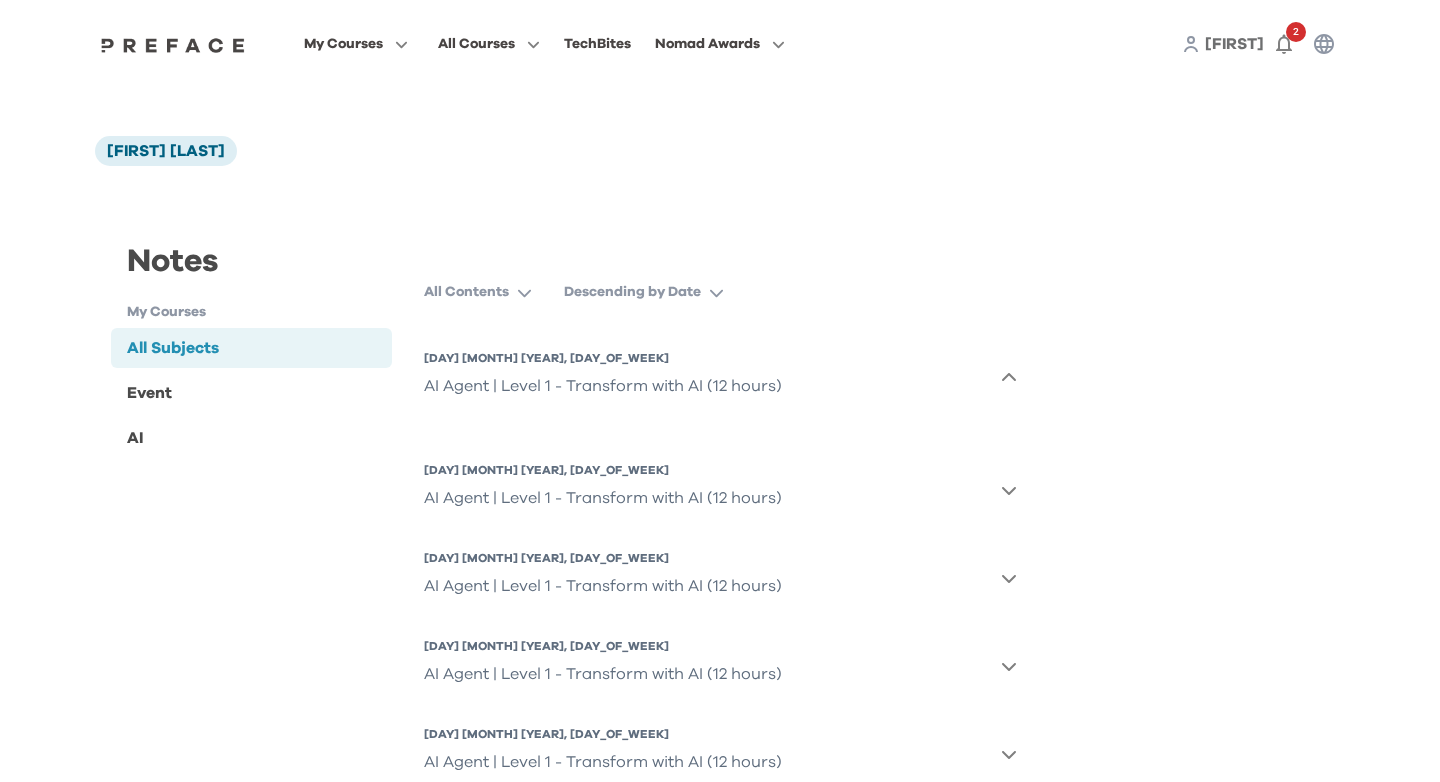 click 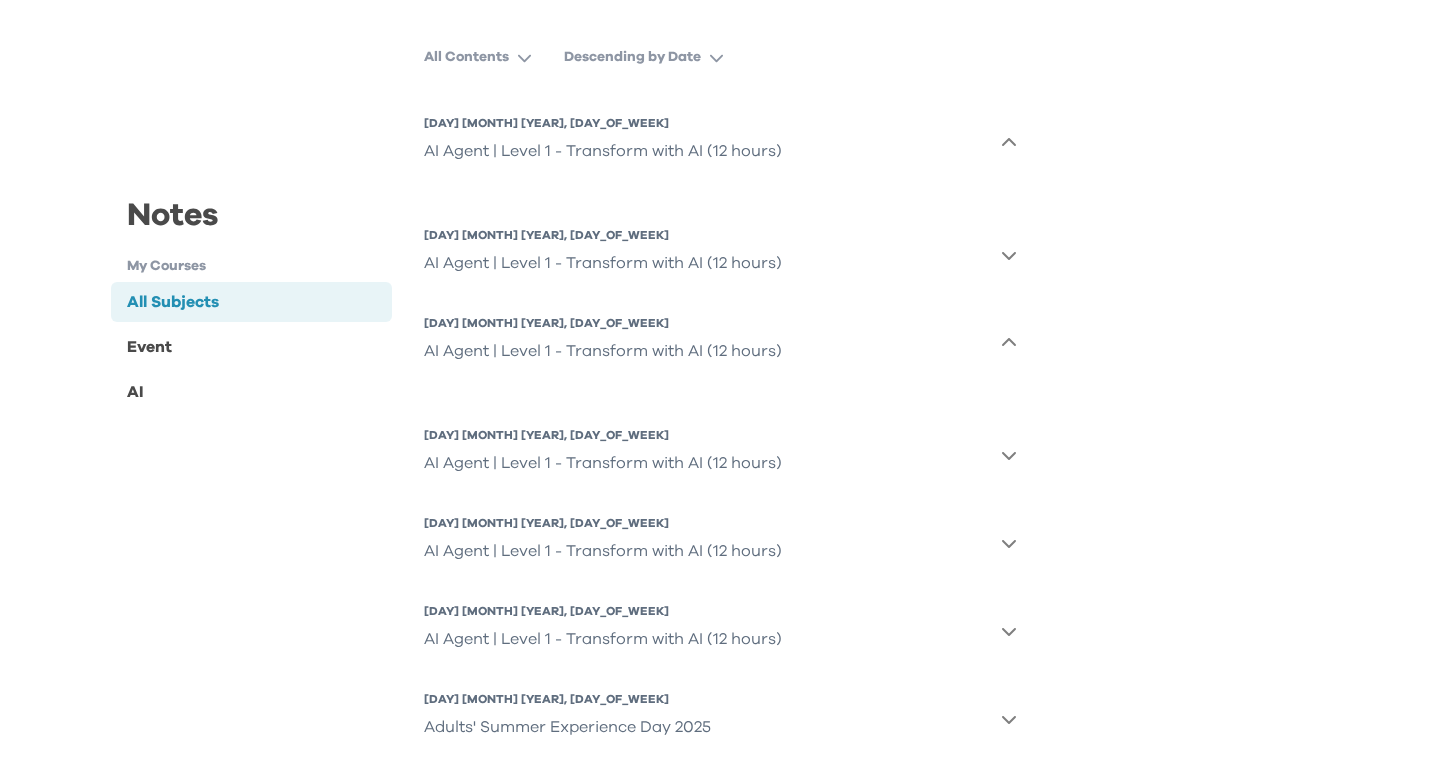 scroll, scrollTop: 264, scrollLeft: 0, axis: vertical 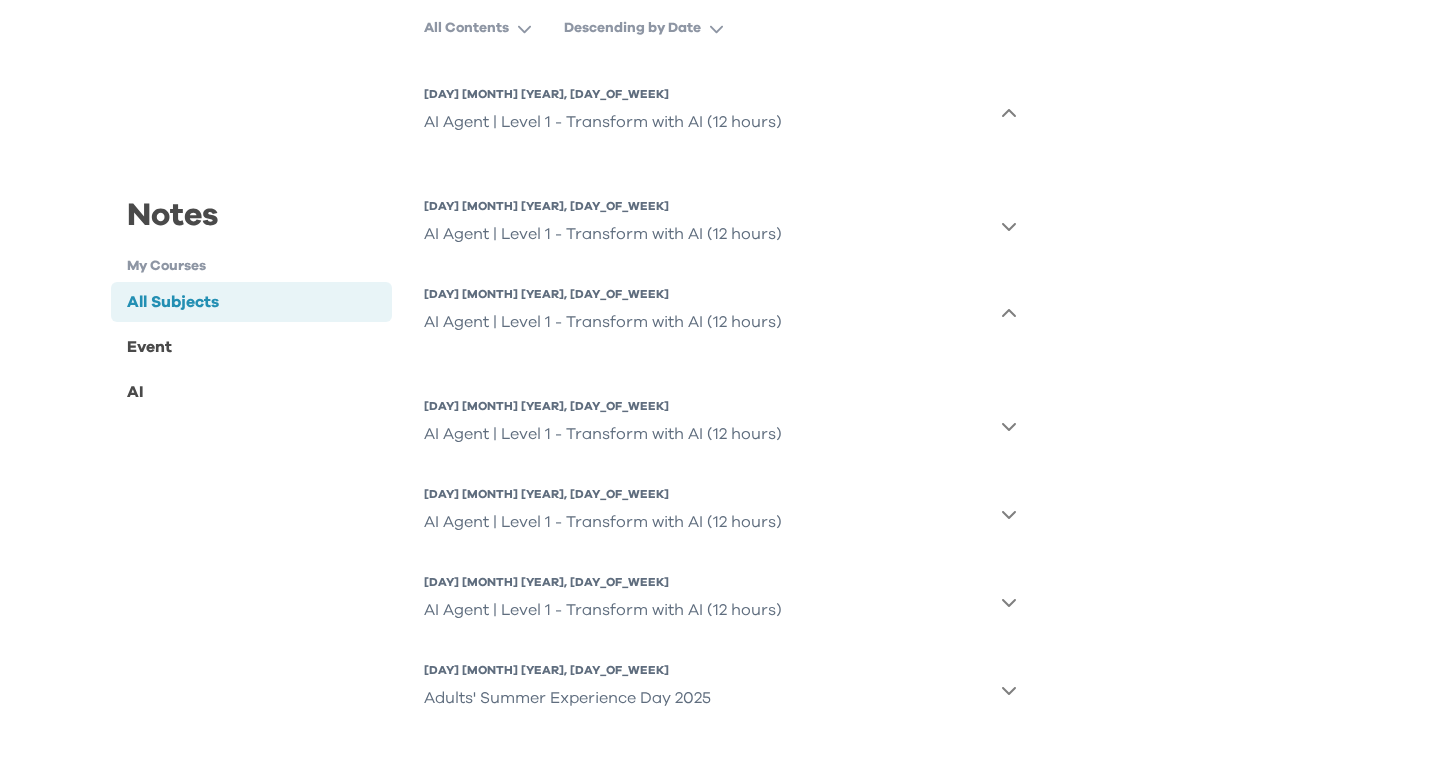 click on "1 Jun 2025, Sun AI Agent | Level 1 - Transform with AI (12 hours)" at bounding box center (720, 602) 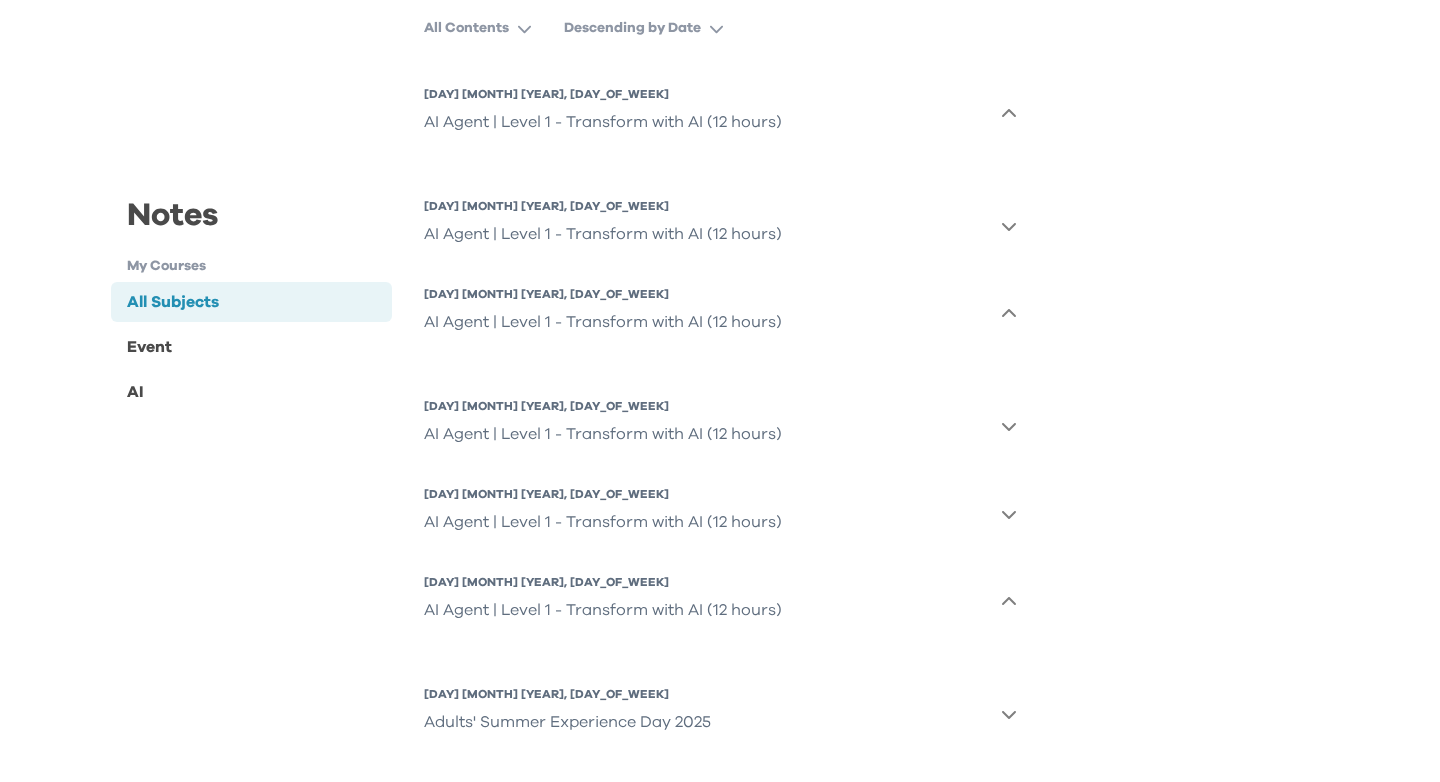 scroll, scrollTop: 288, scrollLeft: 0, axis: vertical 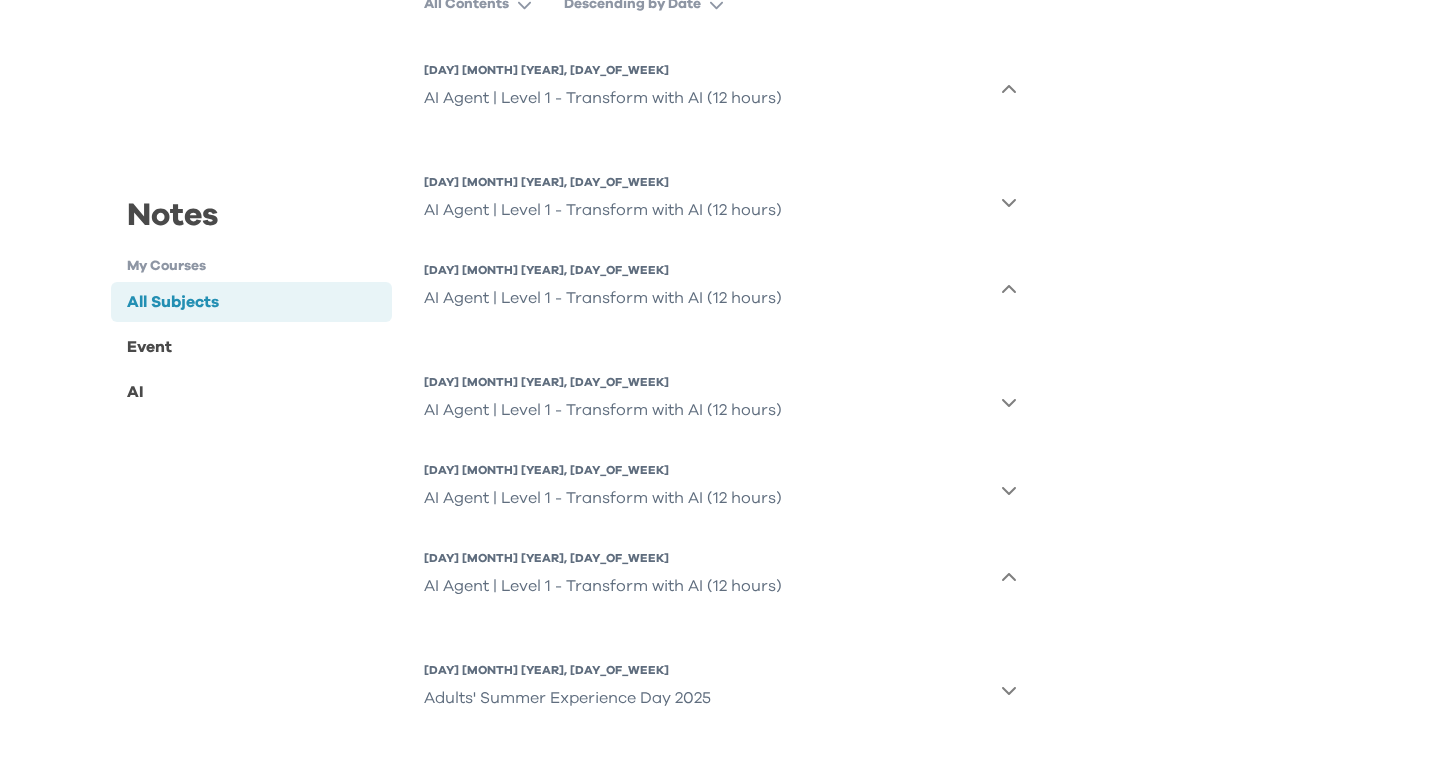 click 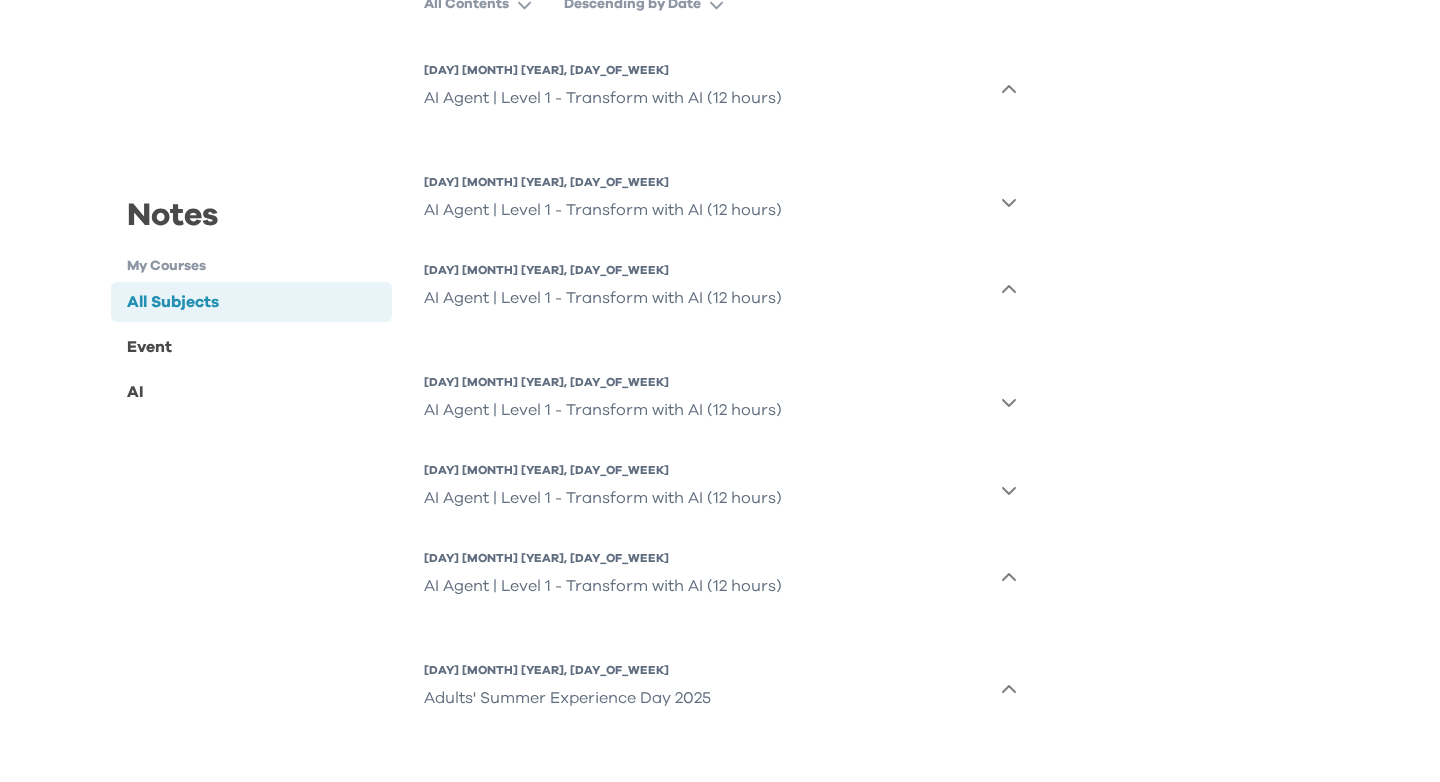 click 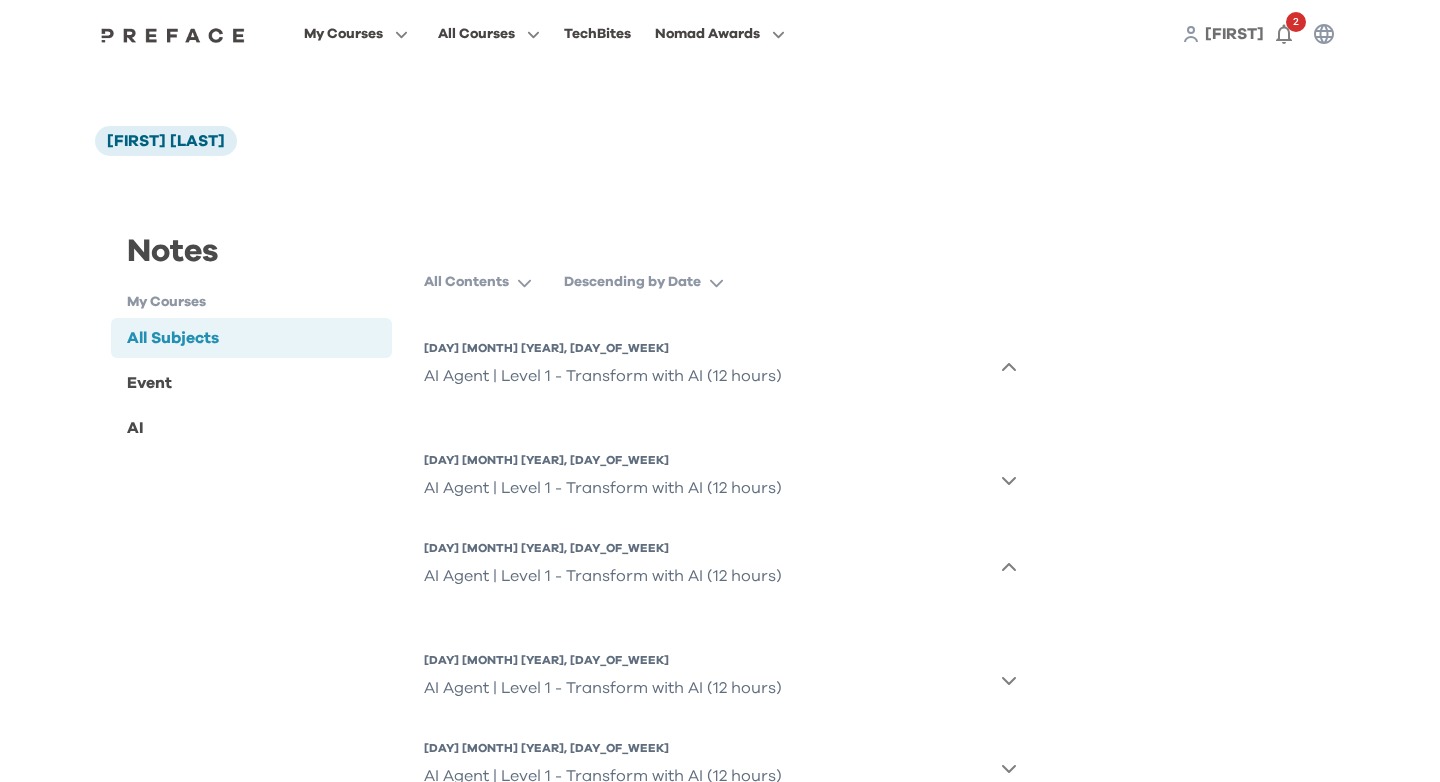 scroll, scrollTop: 0, scrollLeft: 0, axis: both 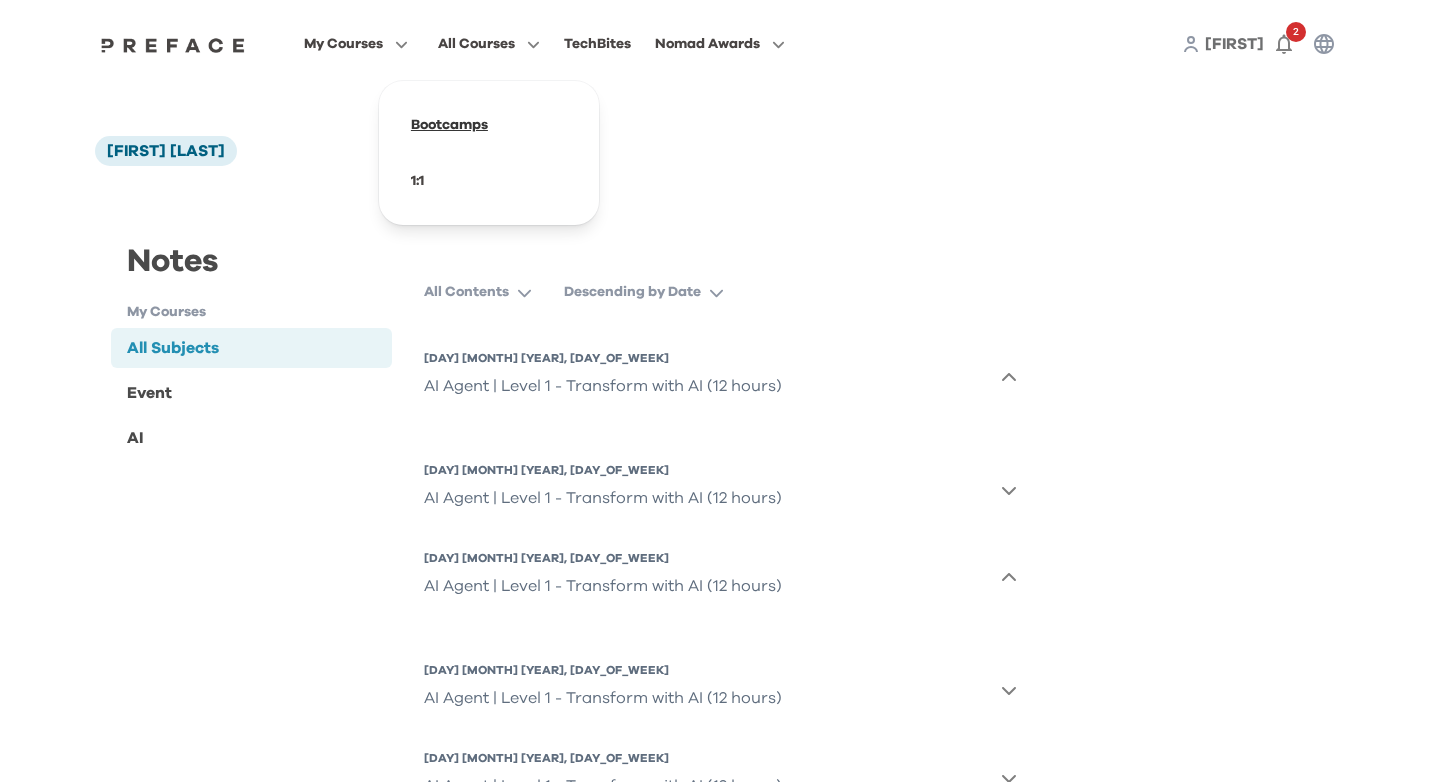 click at bounding box center [489, 125] 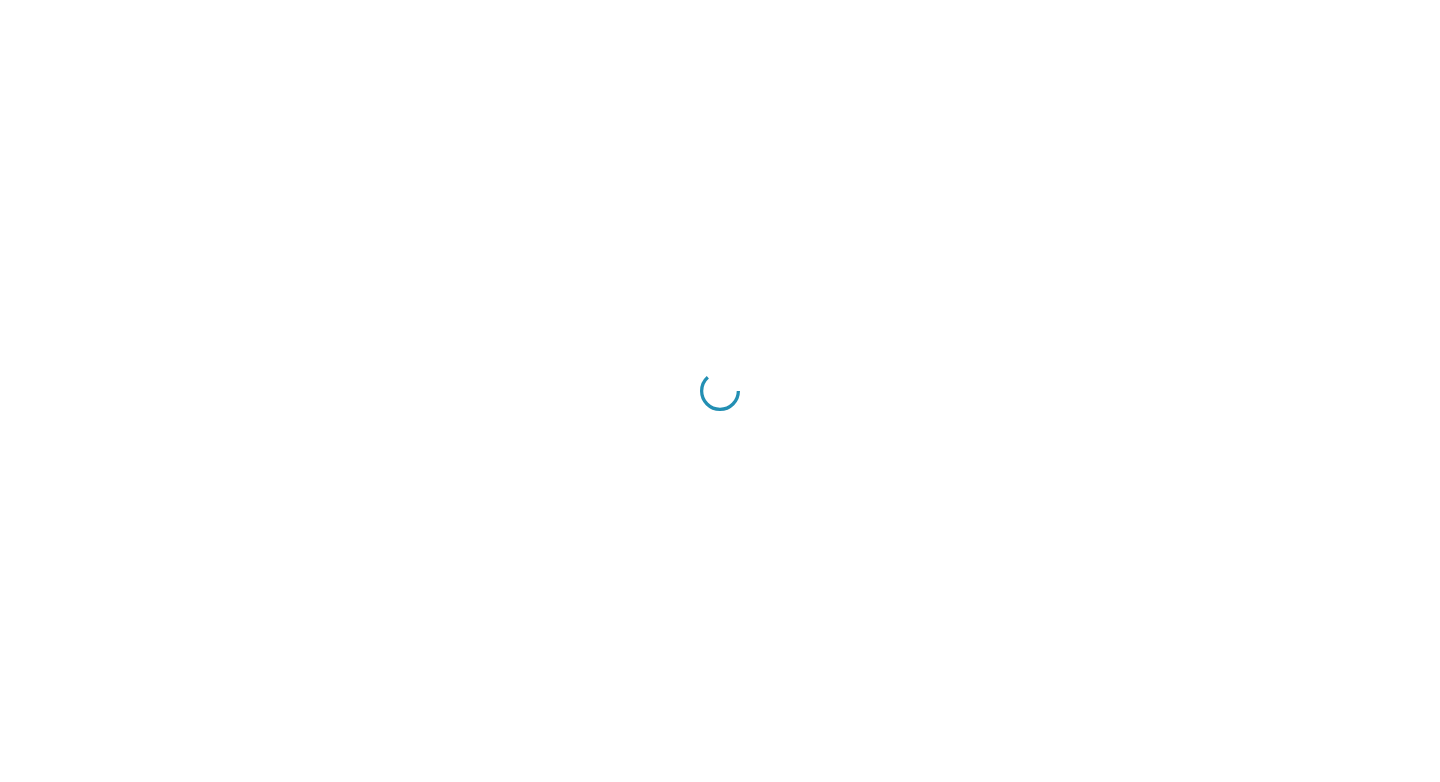 scroll, scrollTop: 0, scrollLeft: 0, axis: both 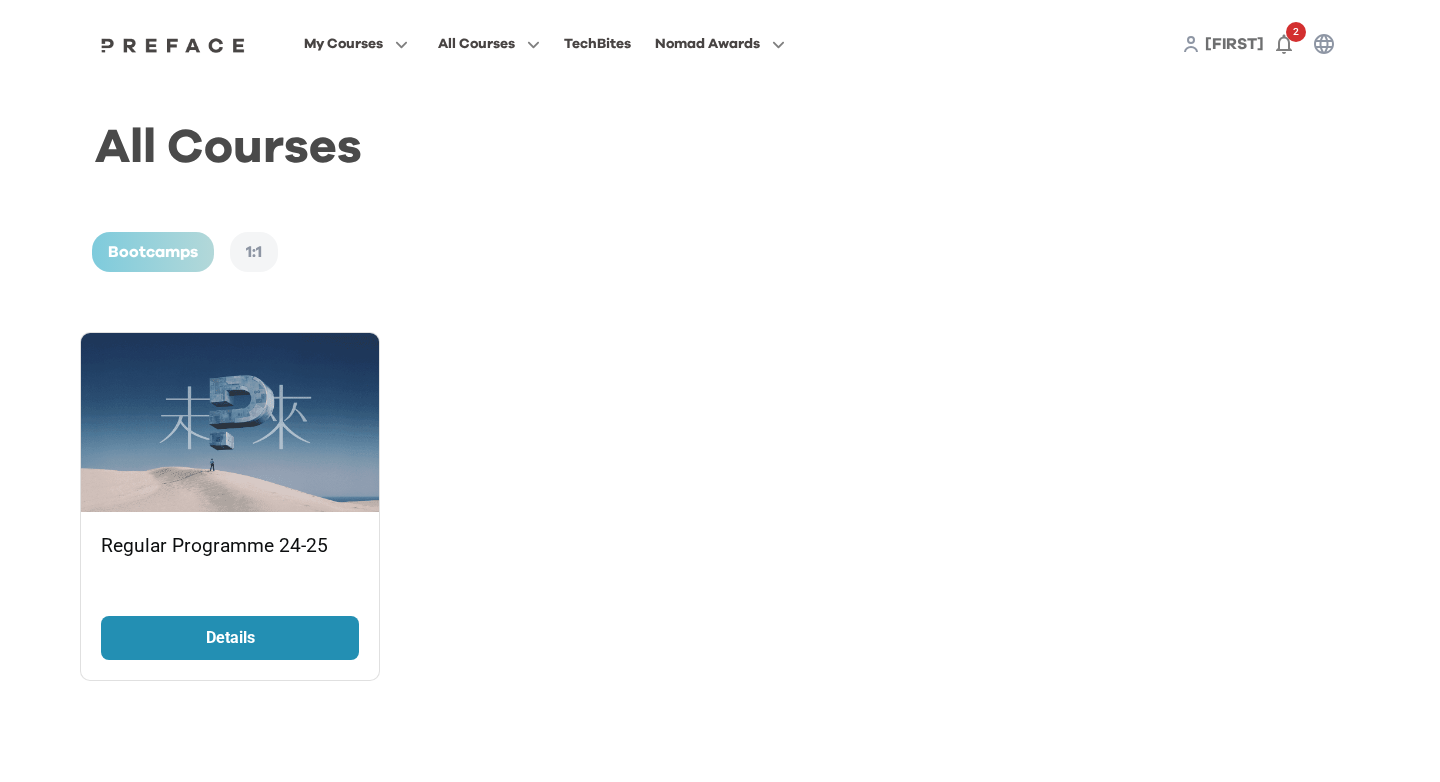 click on "Details" at bounding box center [230, 638] 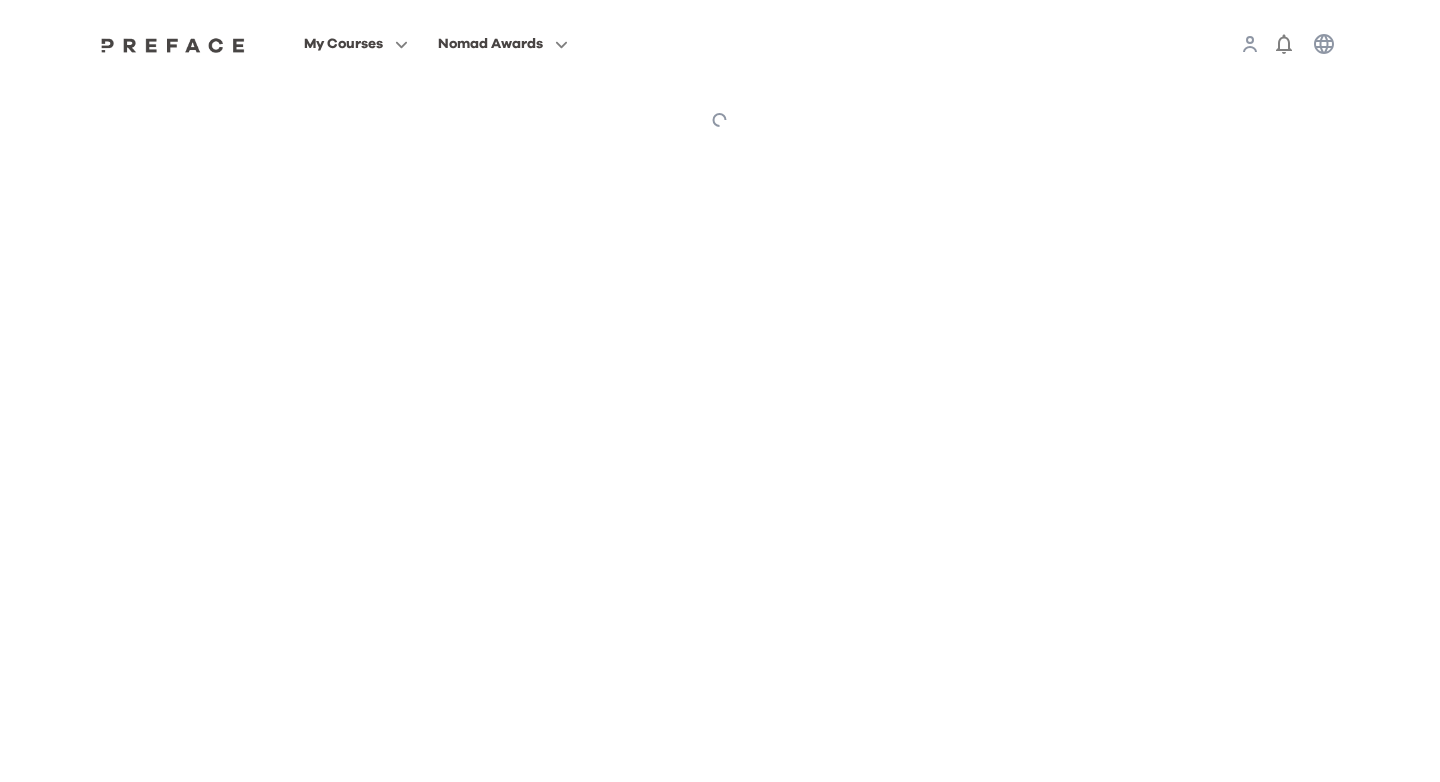 scroll, scrollTop: 0, scrollLeft: 0, axis: both 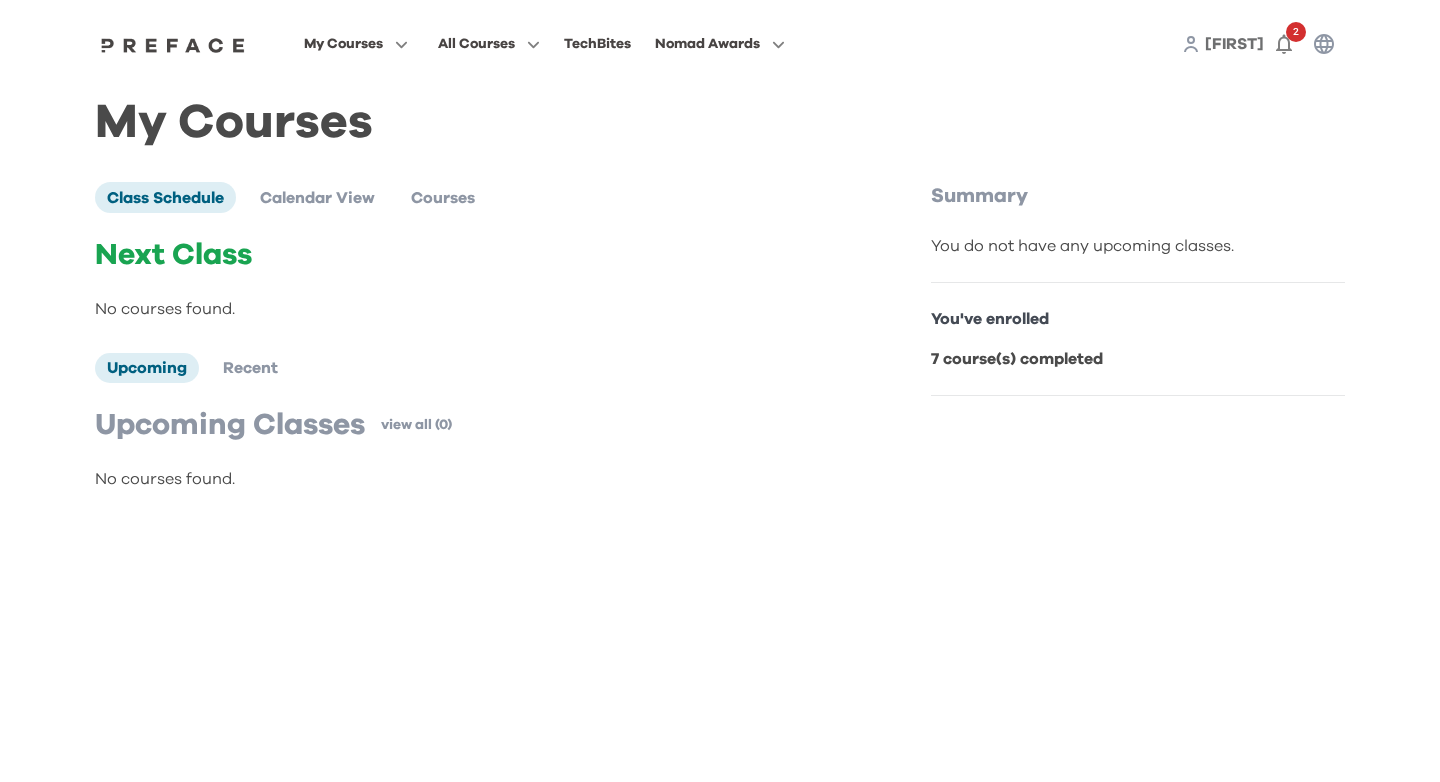click at bounding box center (173, 45) 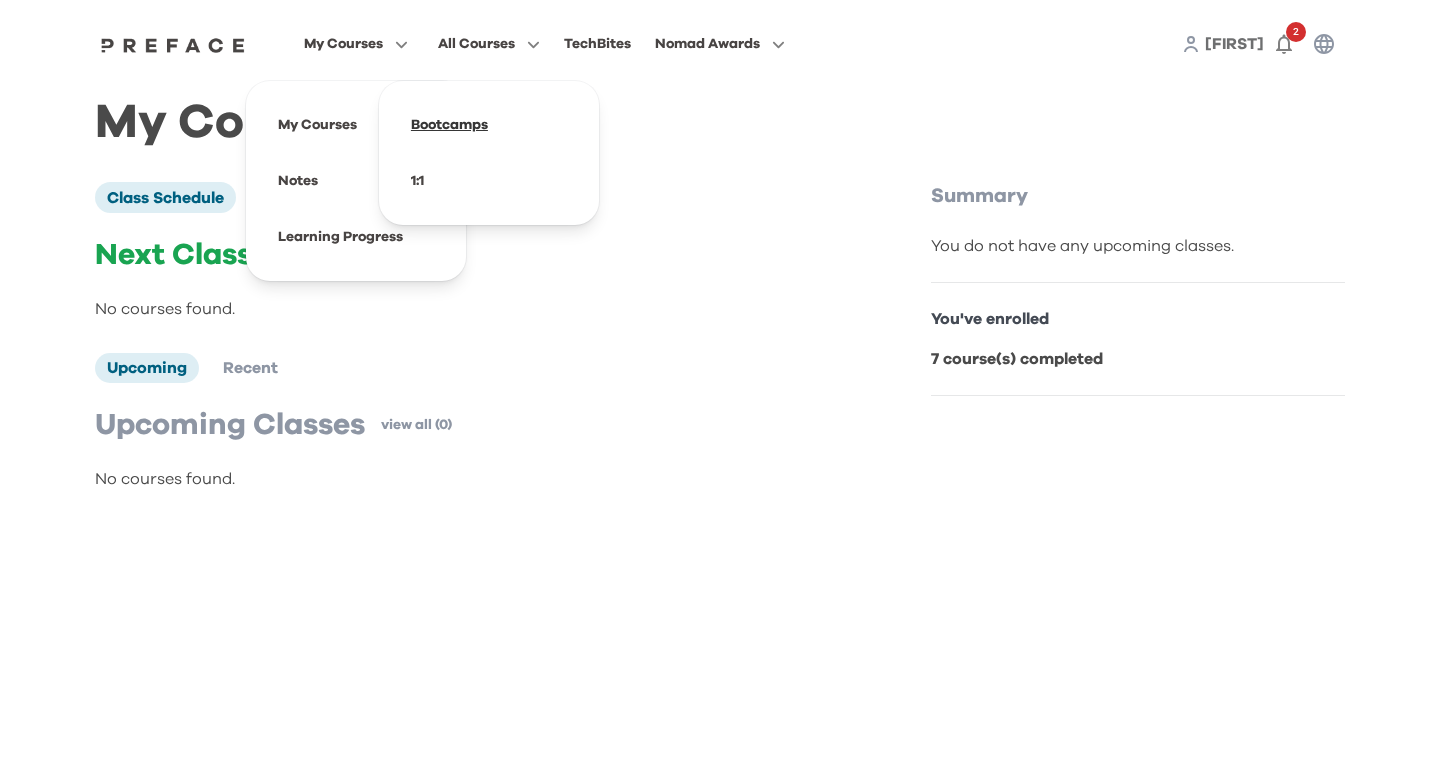 click at bounding box center (489, 125) 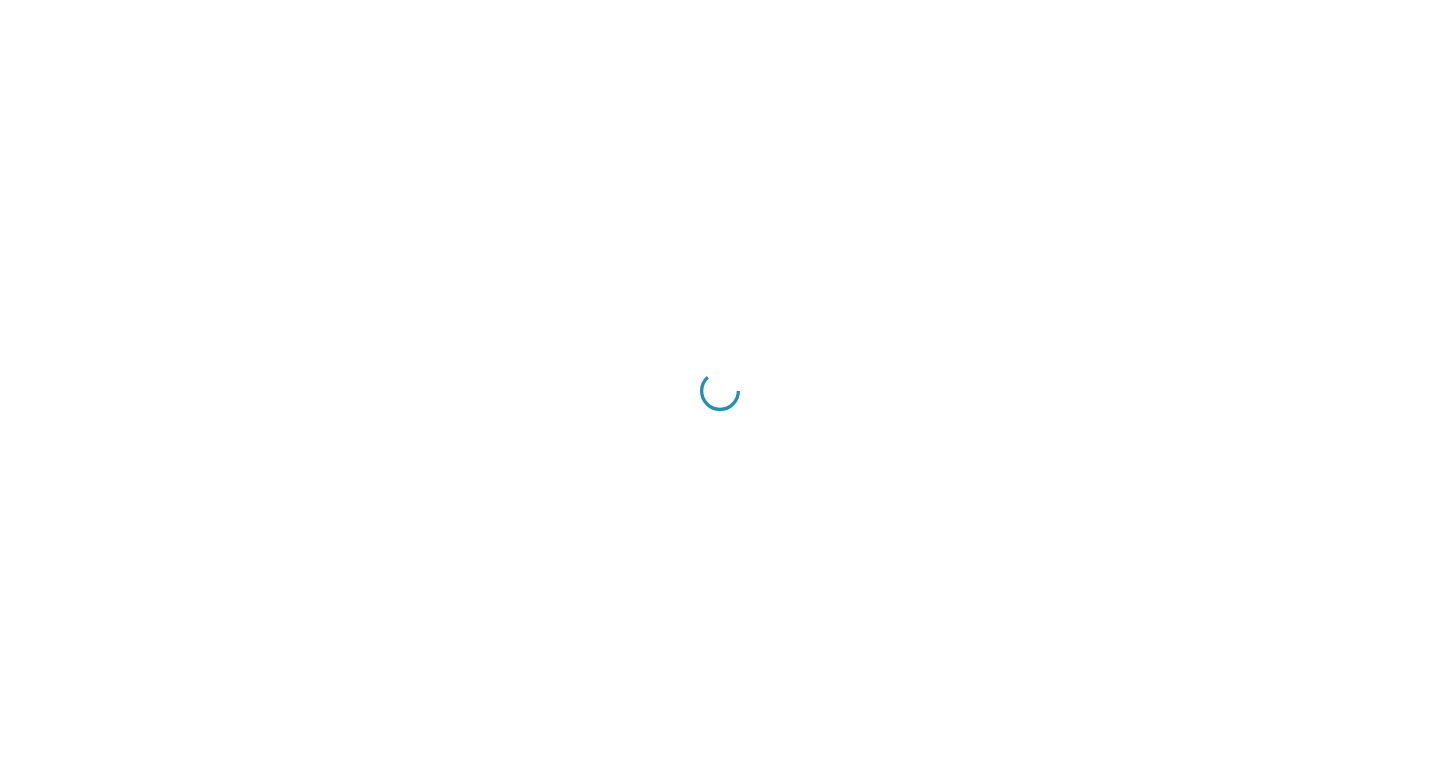 scroll, scrollTop: 0, scrollLeft: 0, axis: both 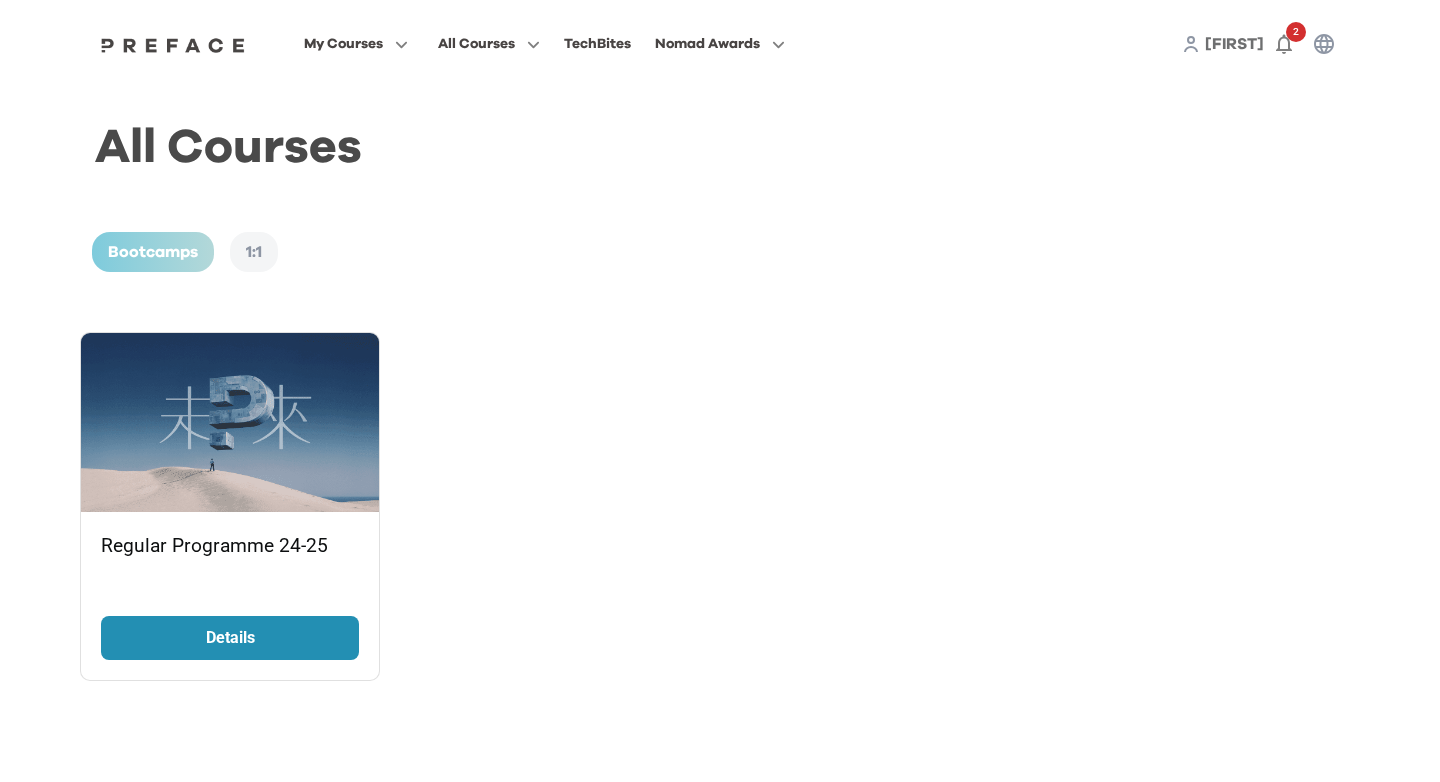 click on "1:1" at bounding box center (254, 252) 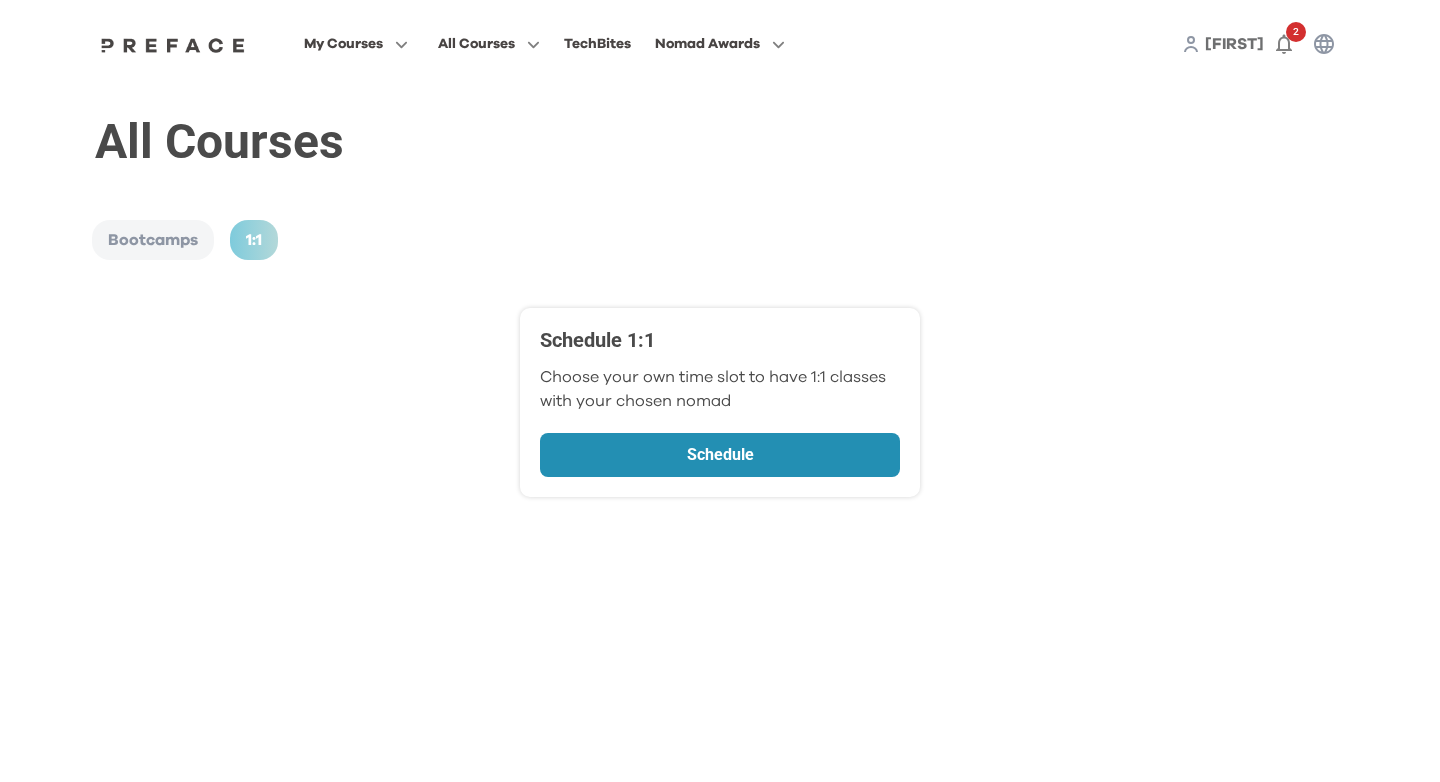 click on "Schedule" at bounding box center (720, 455) 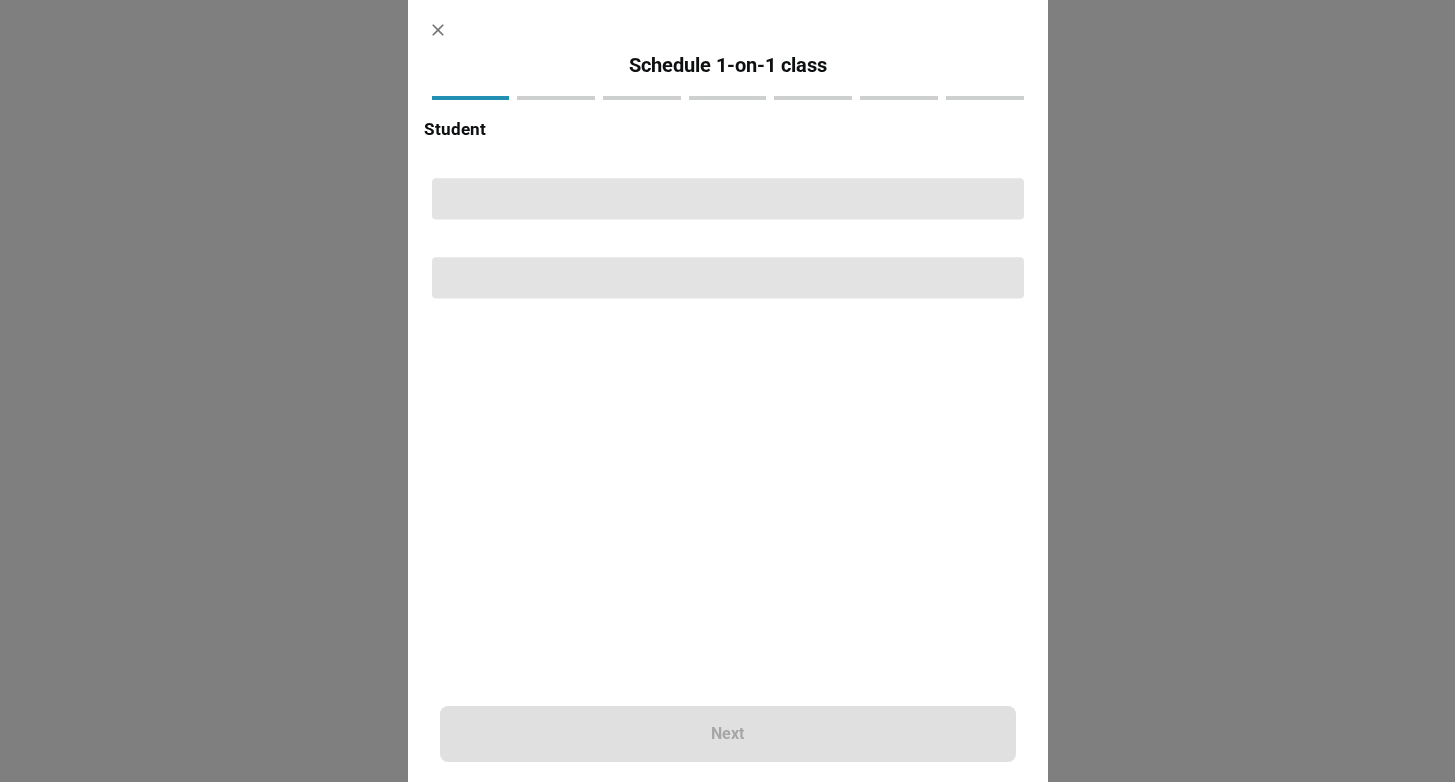 scroll, scrollTop: 0, scrollLeft: 0, axis: both 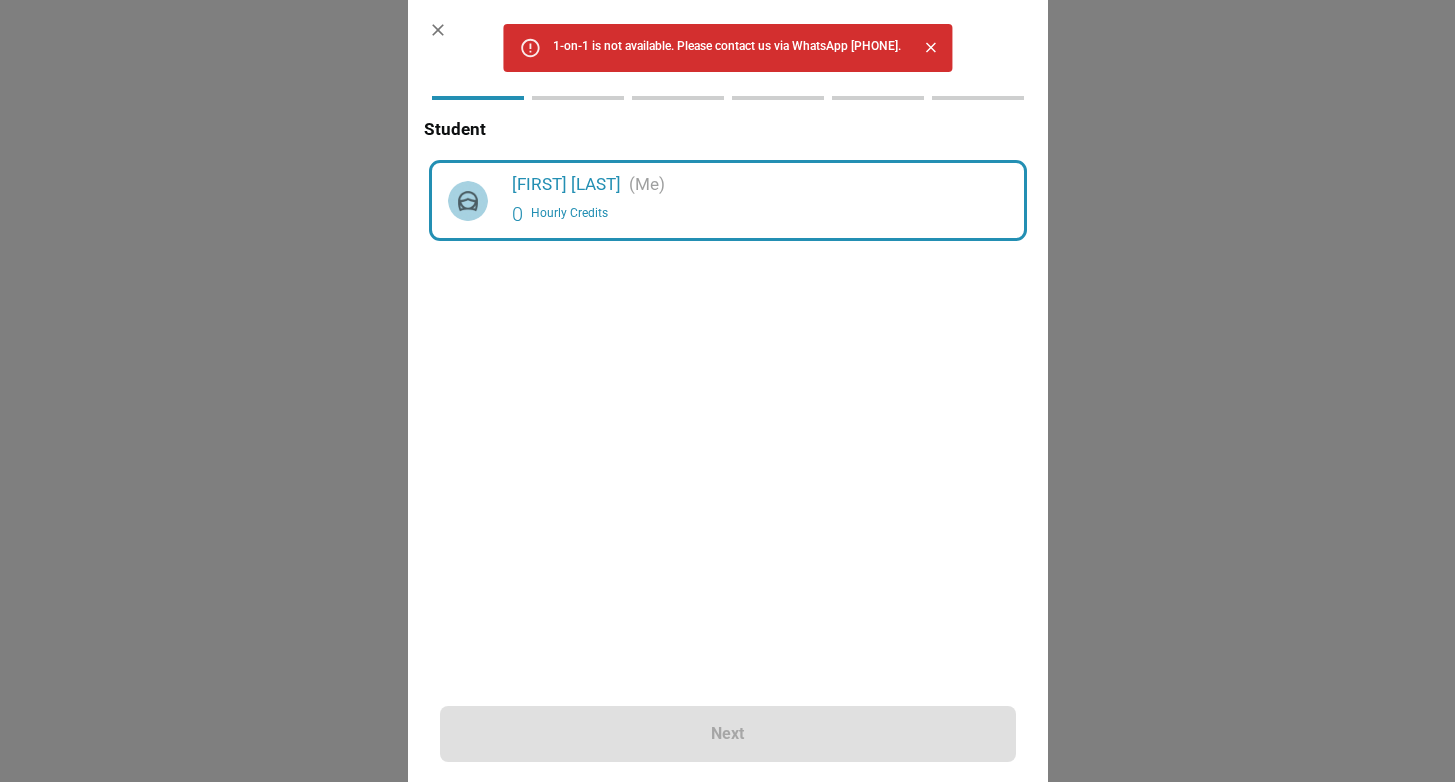 click at bounding box center (727, 391) 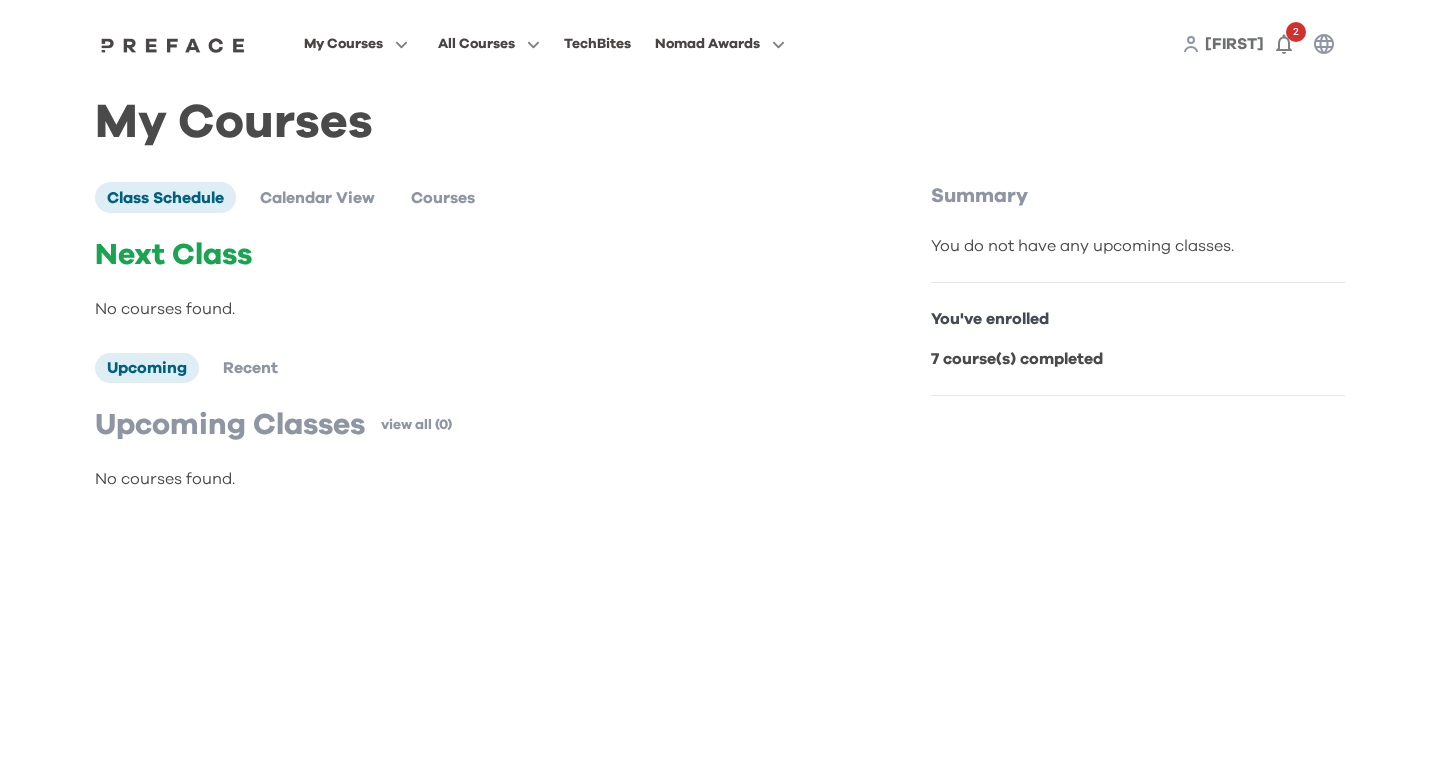 click 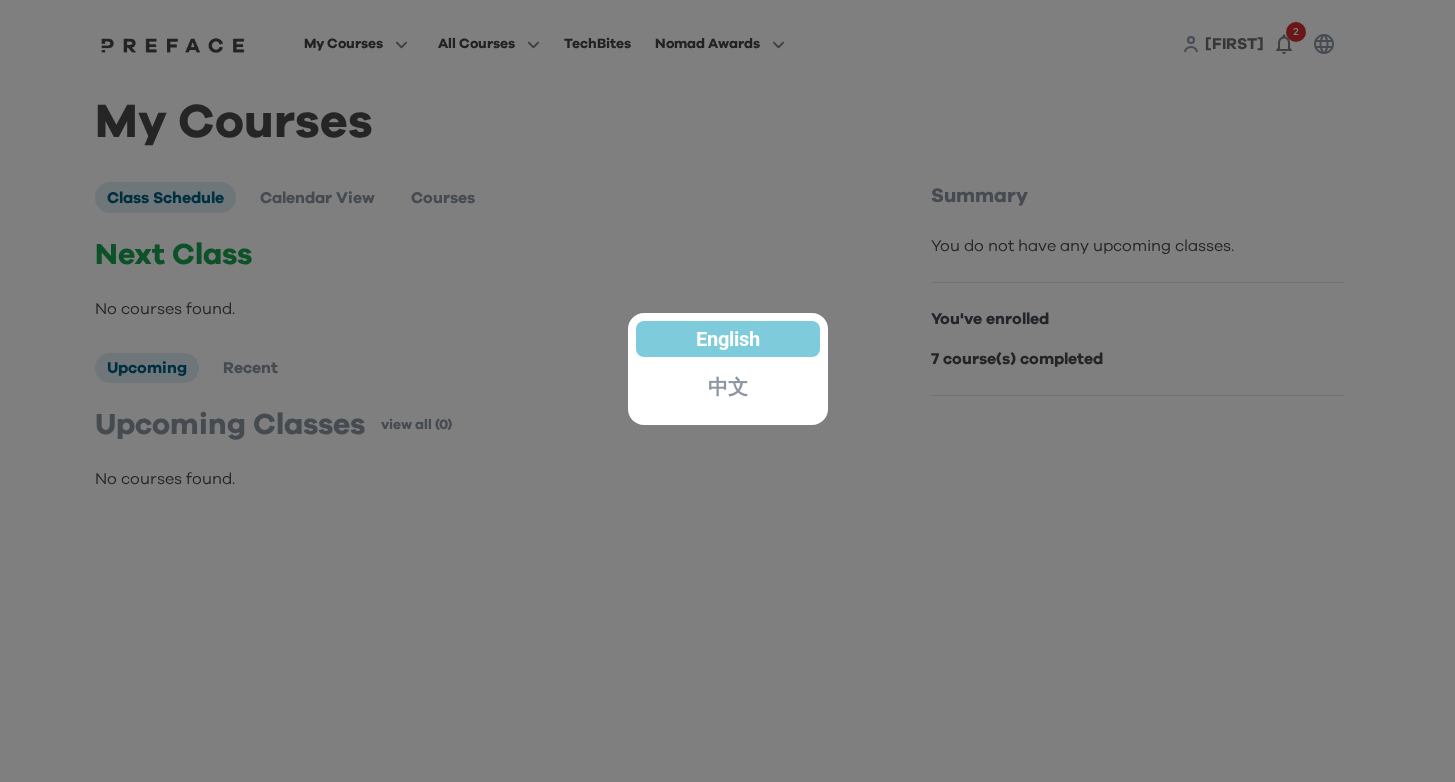 click at bounding box center [727, 391] 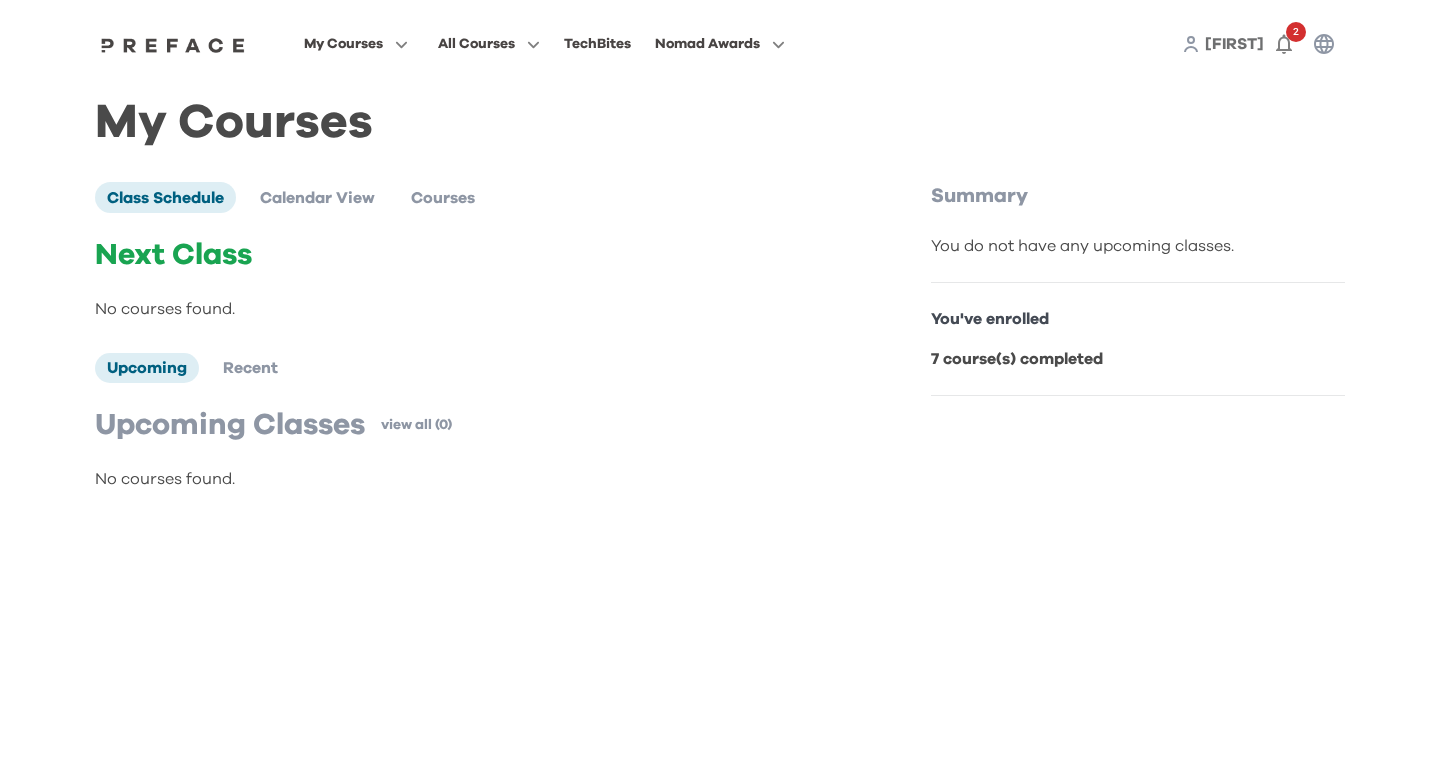 click on "Upcoming Classes view all (0) No courses found." at bounding box center (471, 449) 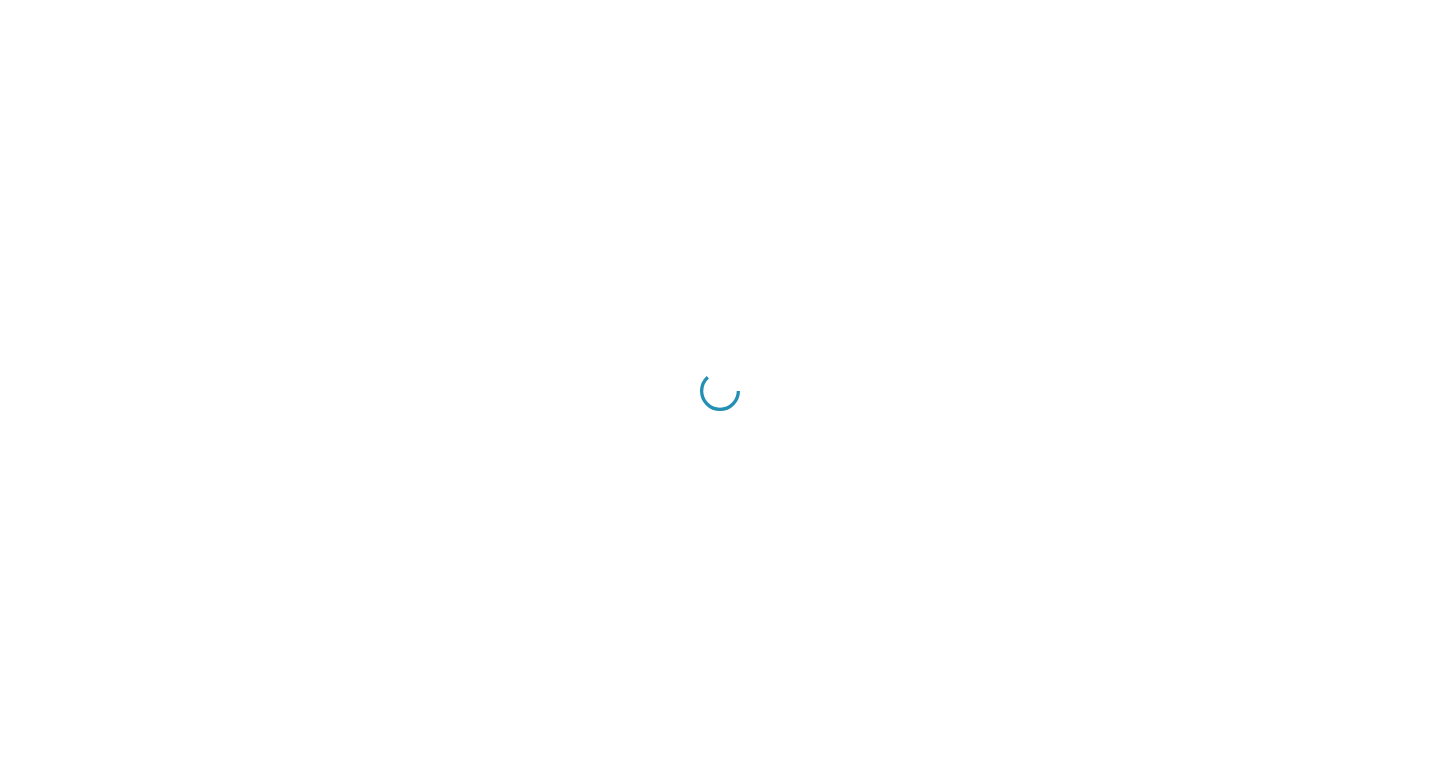 scroll, scrollTop: 0, scrollLeft: 0, axis: both 